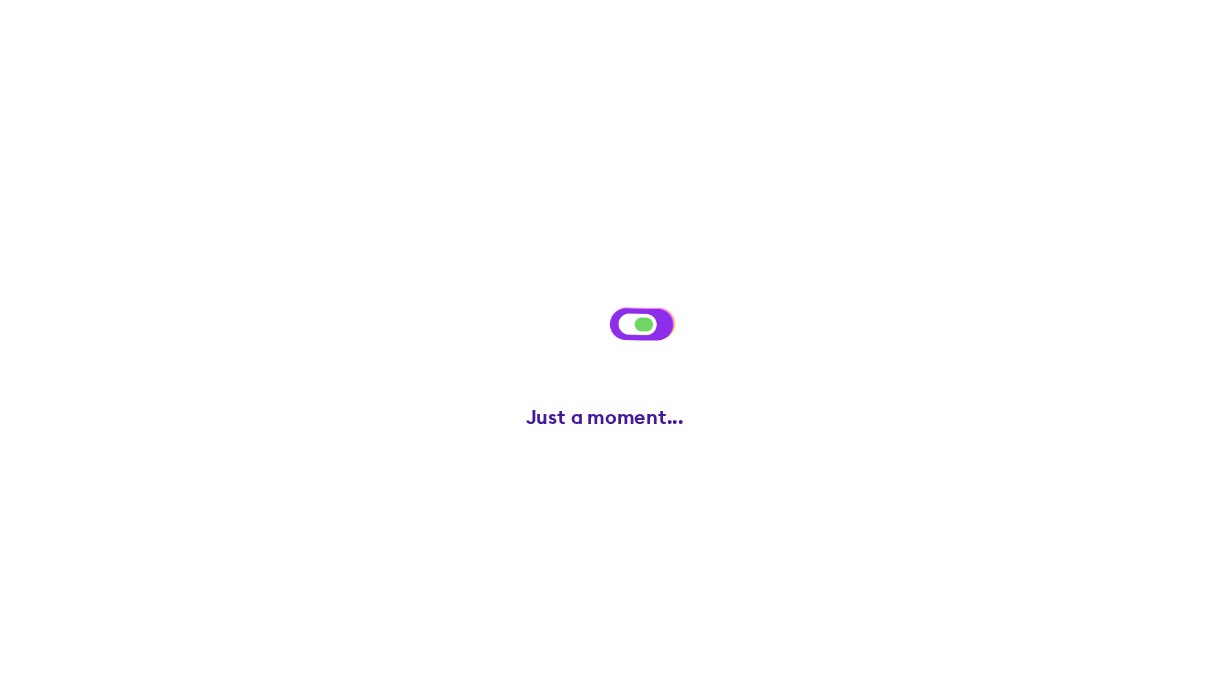 scroll, scrollTop: 0, scrollLeft: 0, axis: both 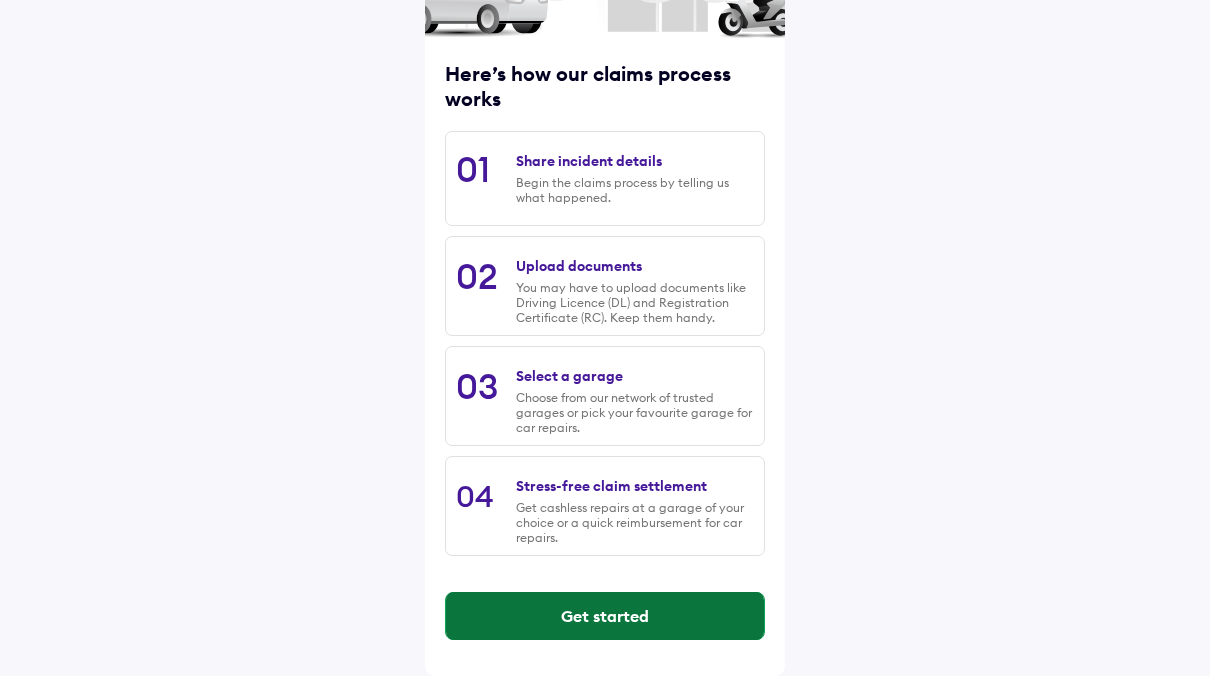 click on "Get started" at bounding box center (605, 616) 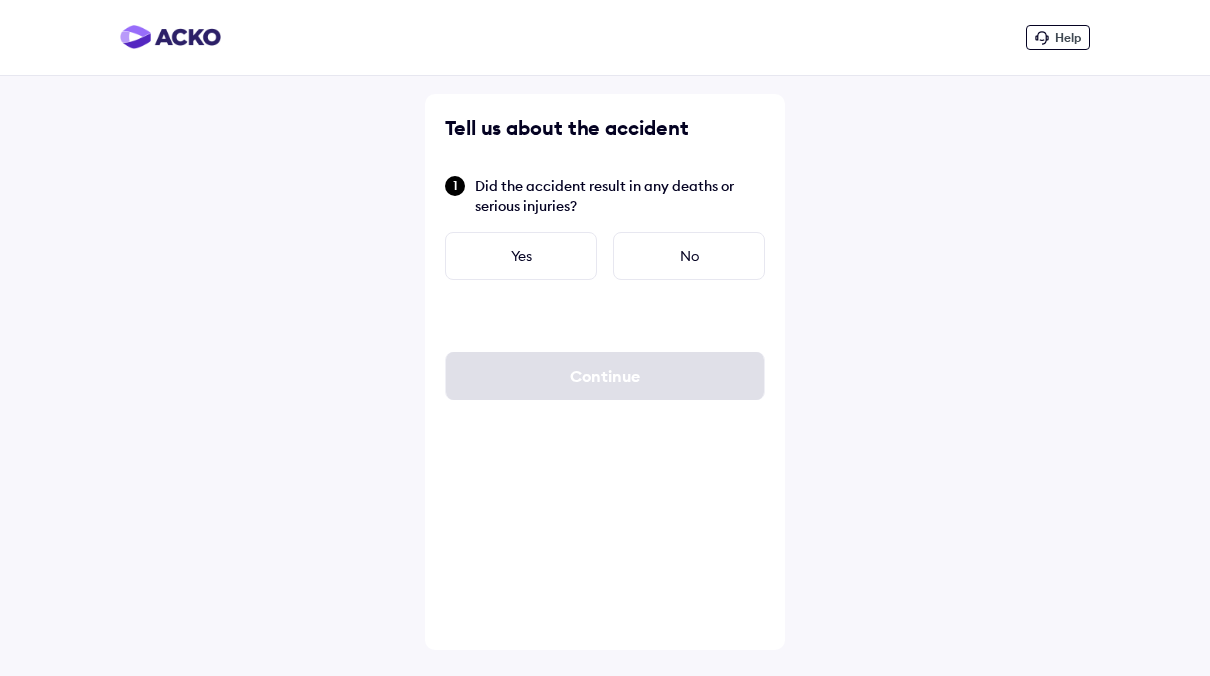 scroll, scrollTop: 0, scrollLeft: 0, axis: both 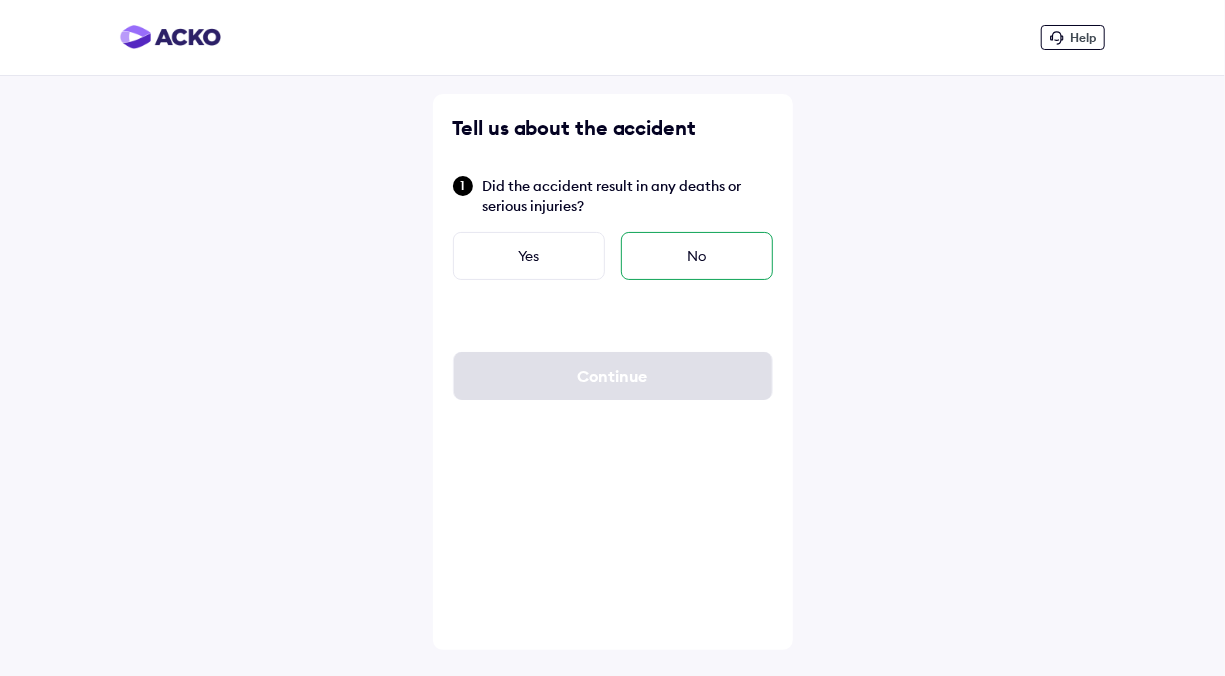 click on "No" at bounding box center [697, 256] 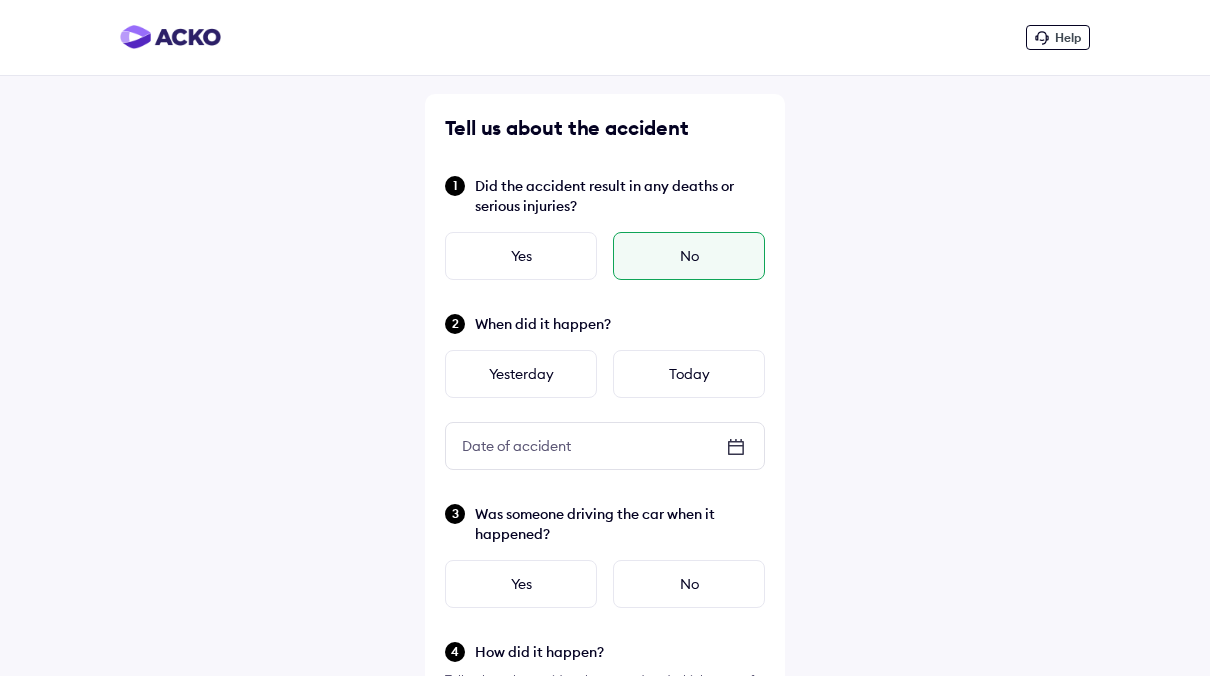 click on "Yesterday Today" at bounding box center [605, 374] 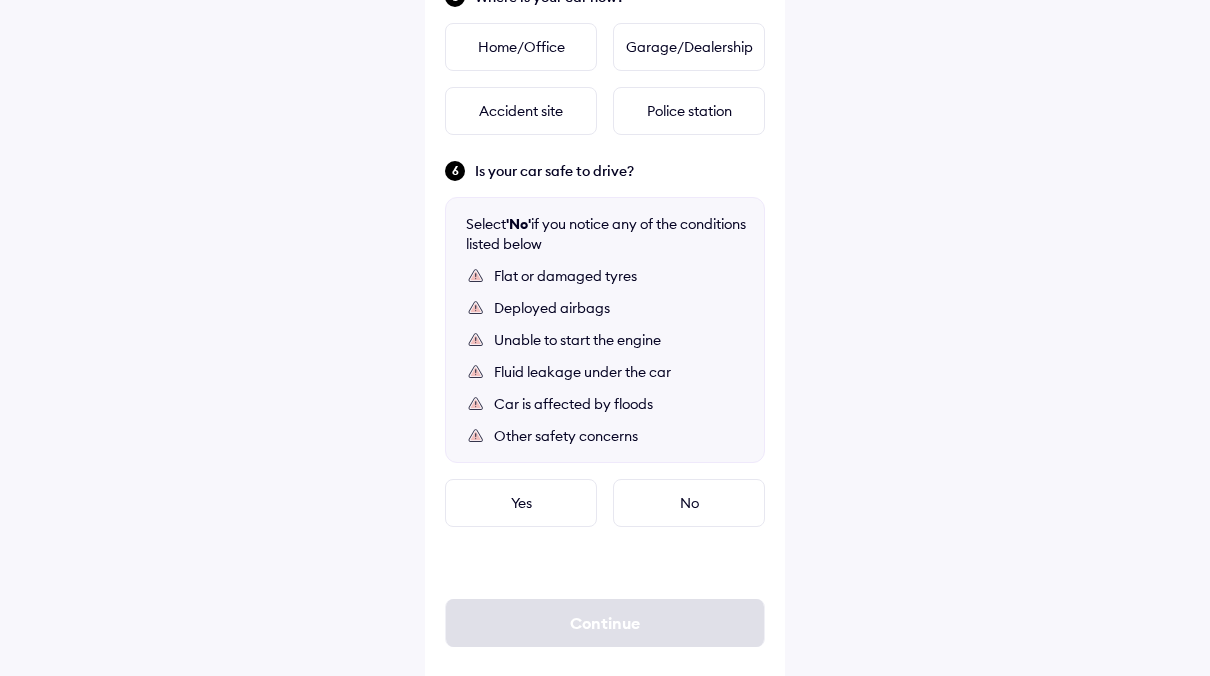 scroll, scrollTop: 880, scrollLeft: 0, axis: vertical 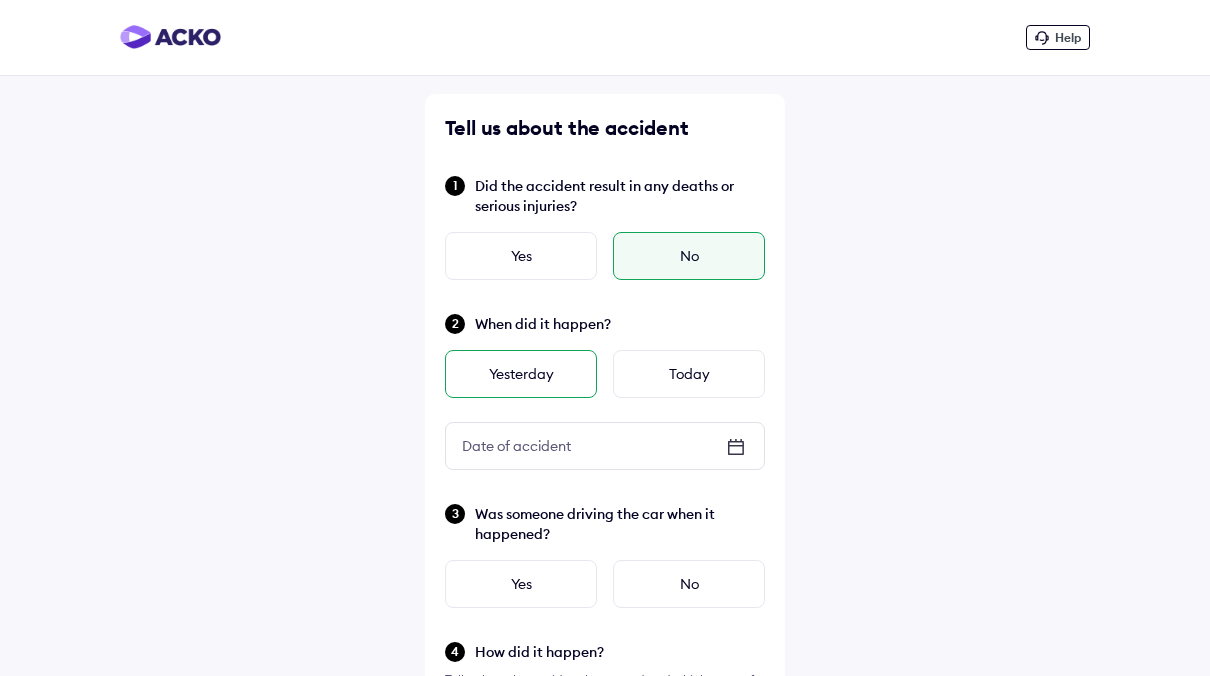 click on "Yesterday" at bounding box center (521, 374) 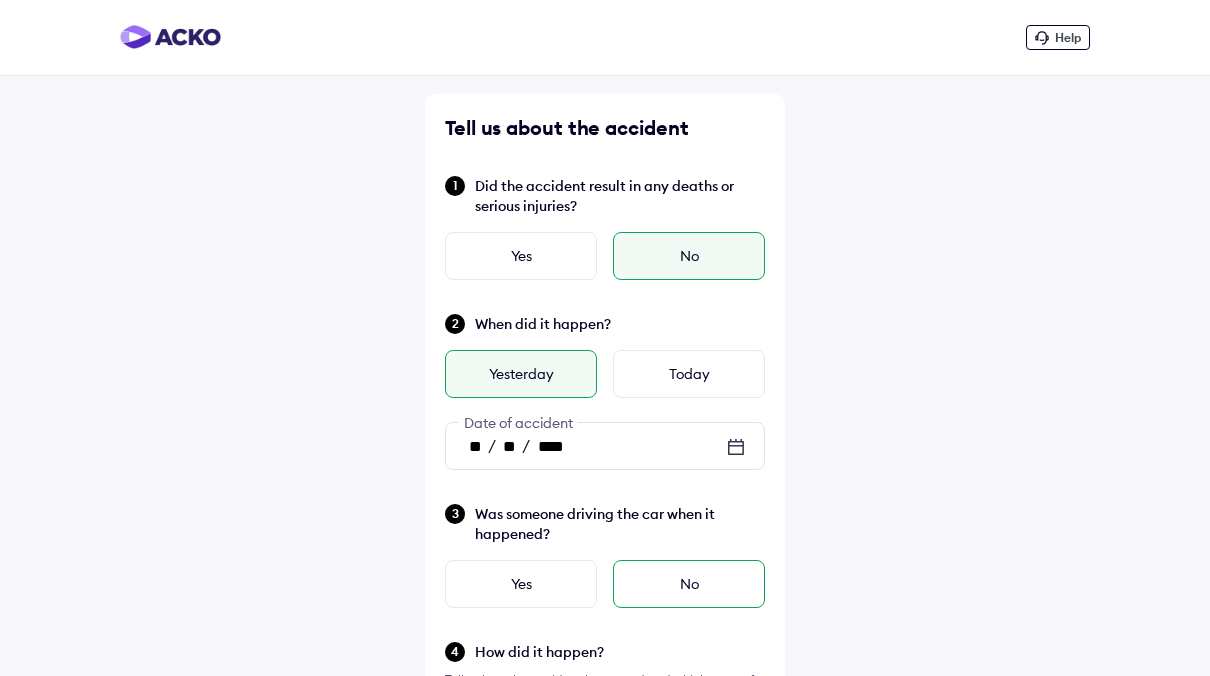 click on "No" at bounding box center (689, 584) 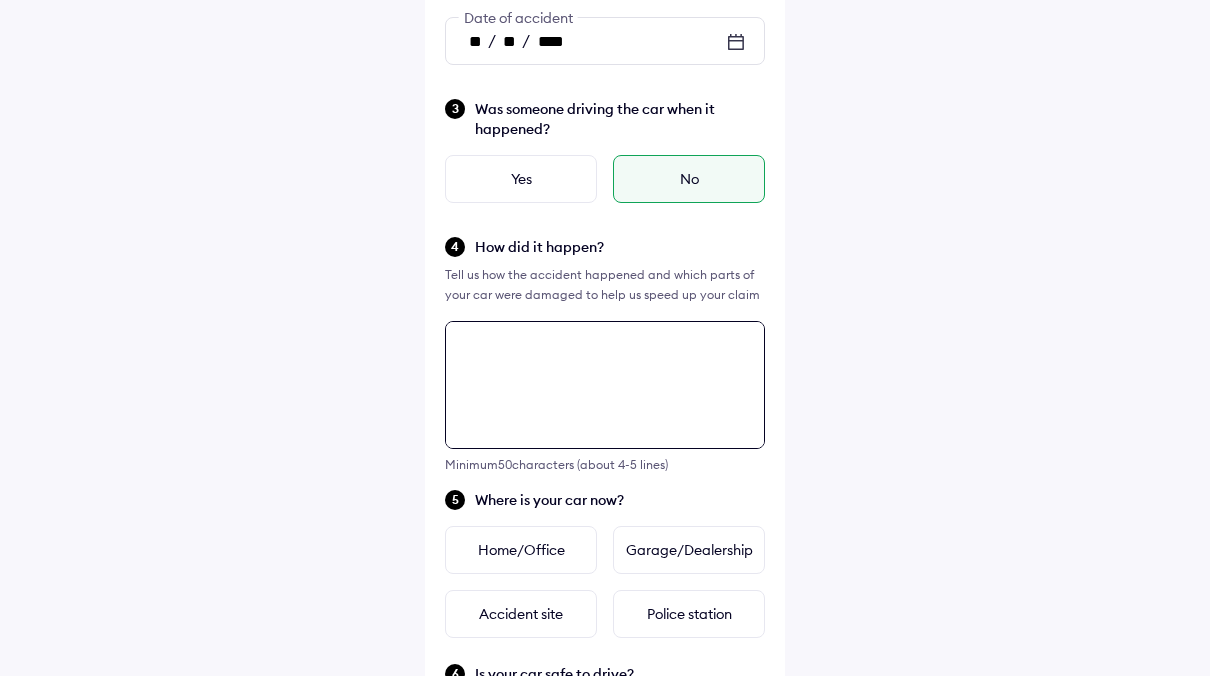 click at bounding box center (605, 385) 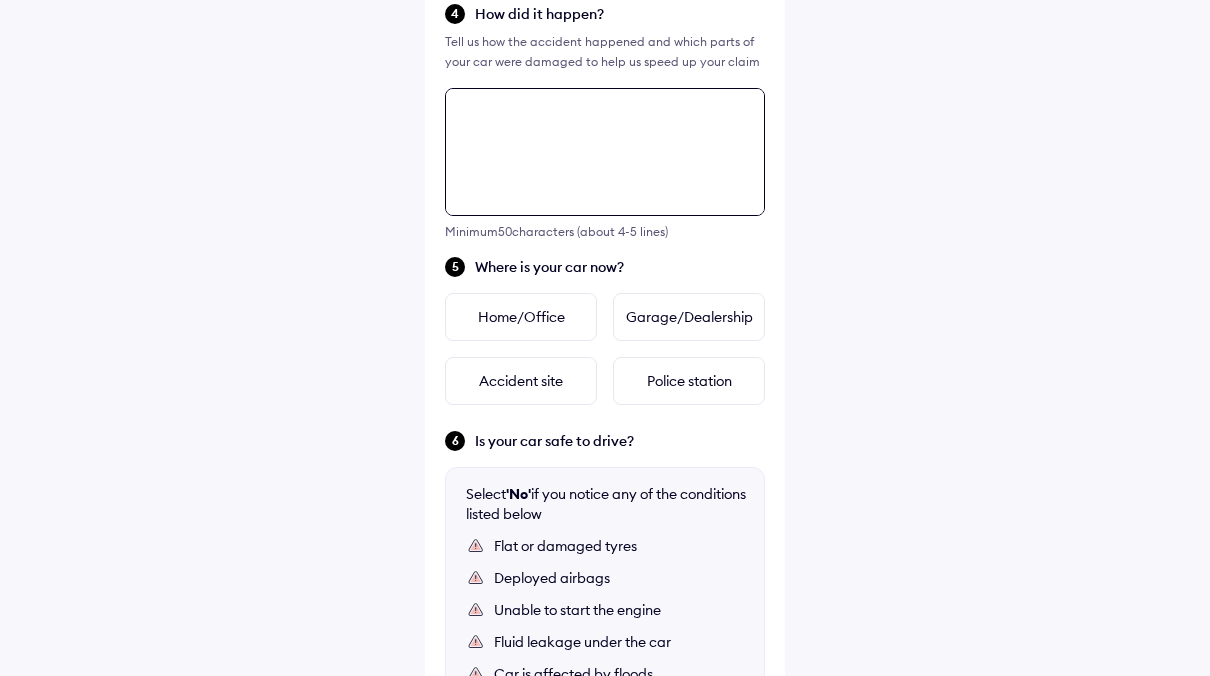 scroll, scrollTop: 726, scrollLeft: 0, axis: vertical 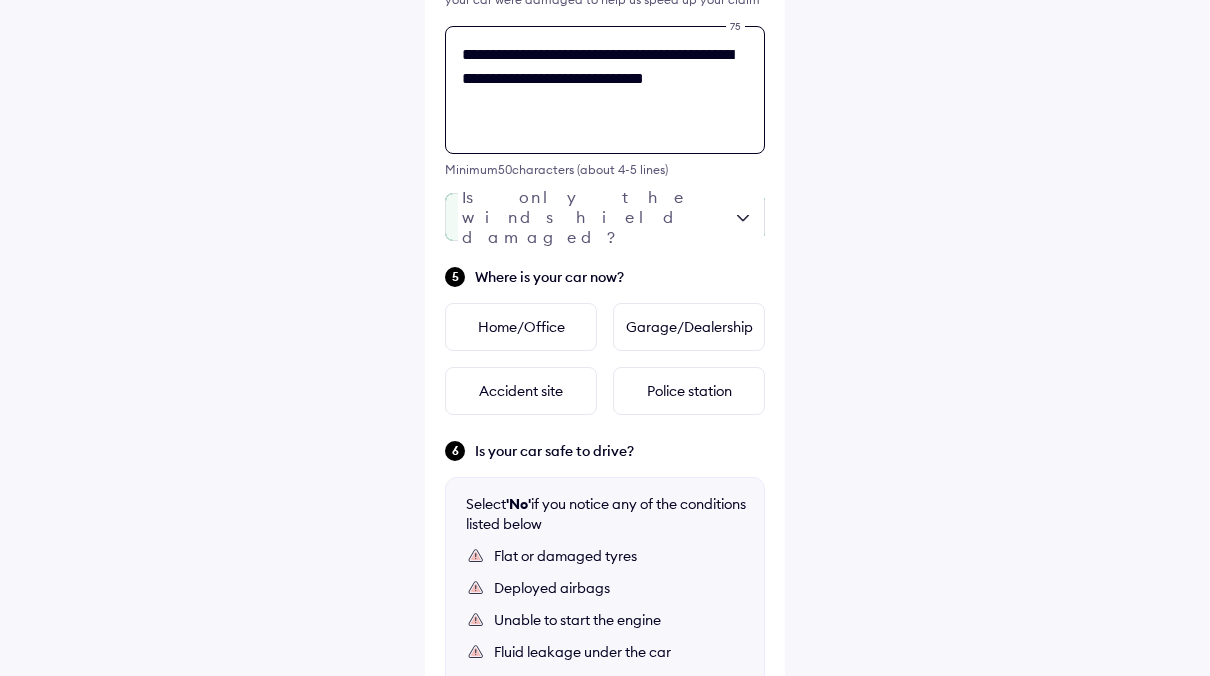type on "**********" 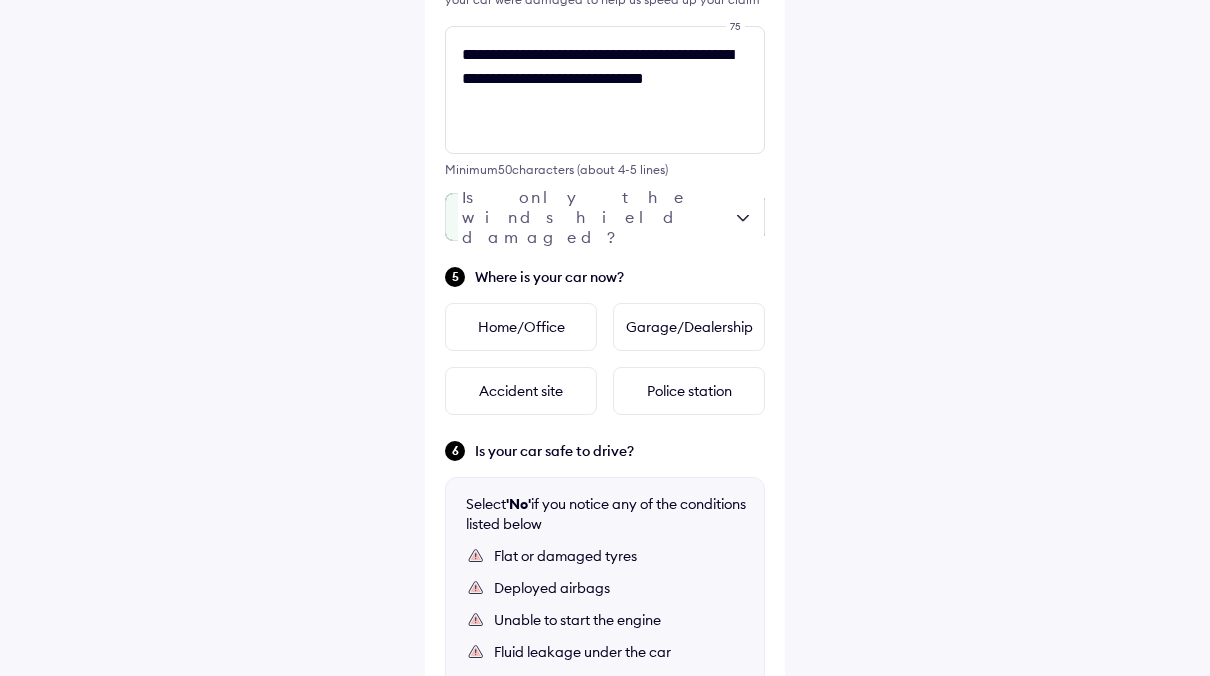 click at bounding box center (605, 217) 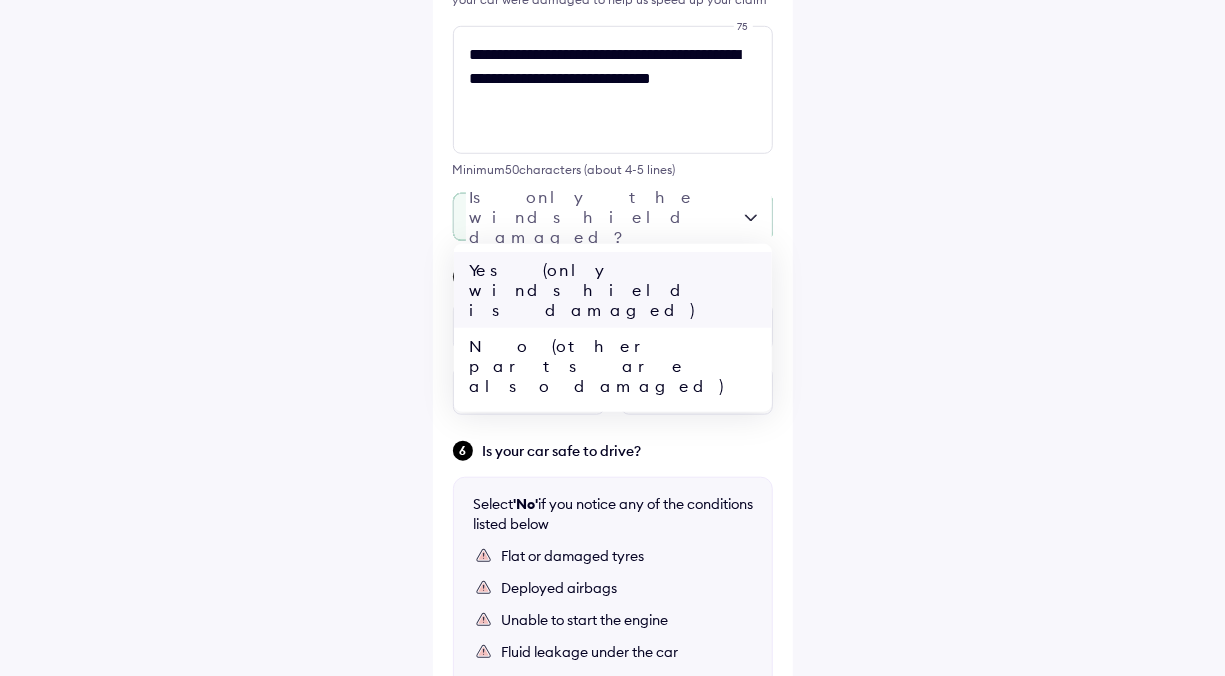 click on "Yes (only windshield is damaged)" at bounding box center (613, 290) 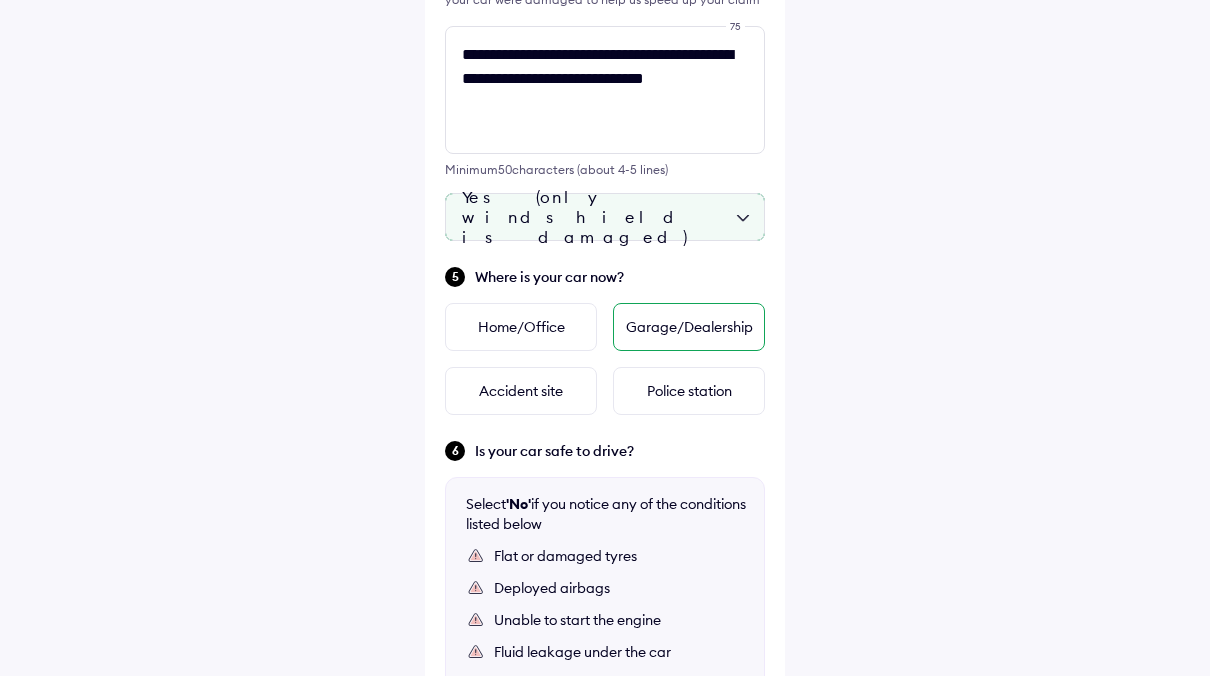 click on "Garage/Dealership" at bounding box center [689, 327] 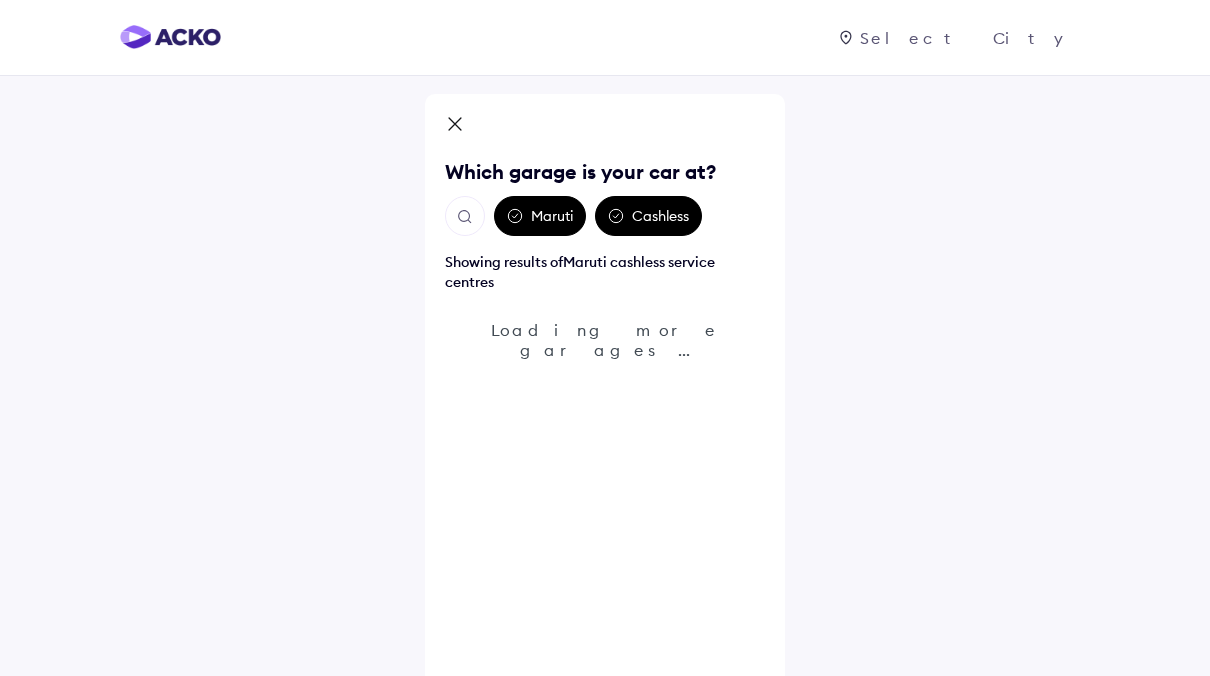 click at bounding box center (465, 126) 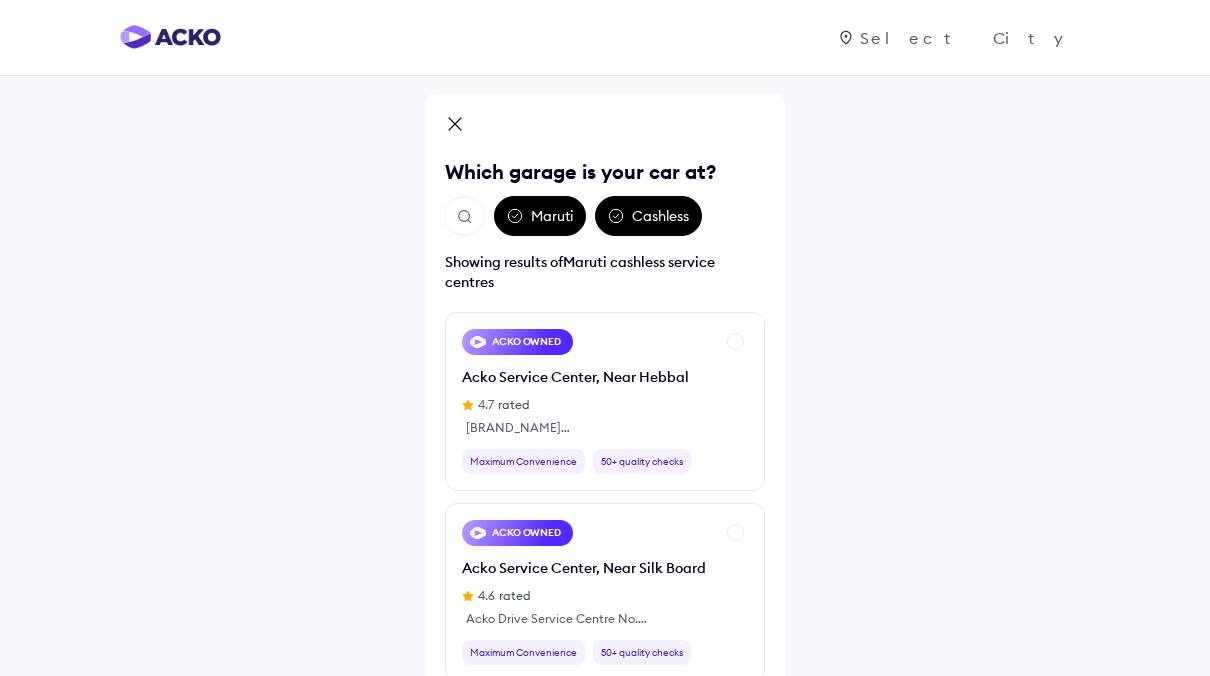 click 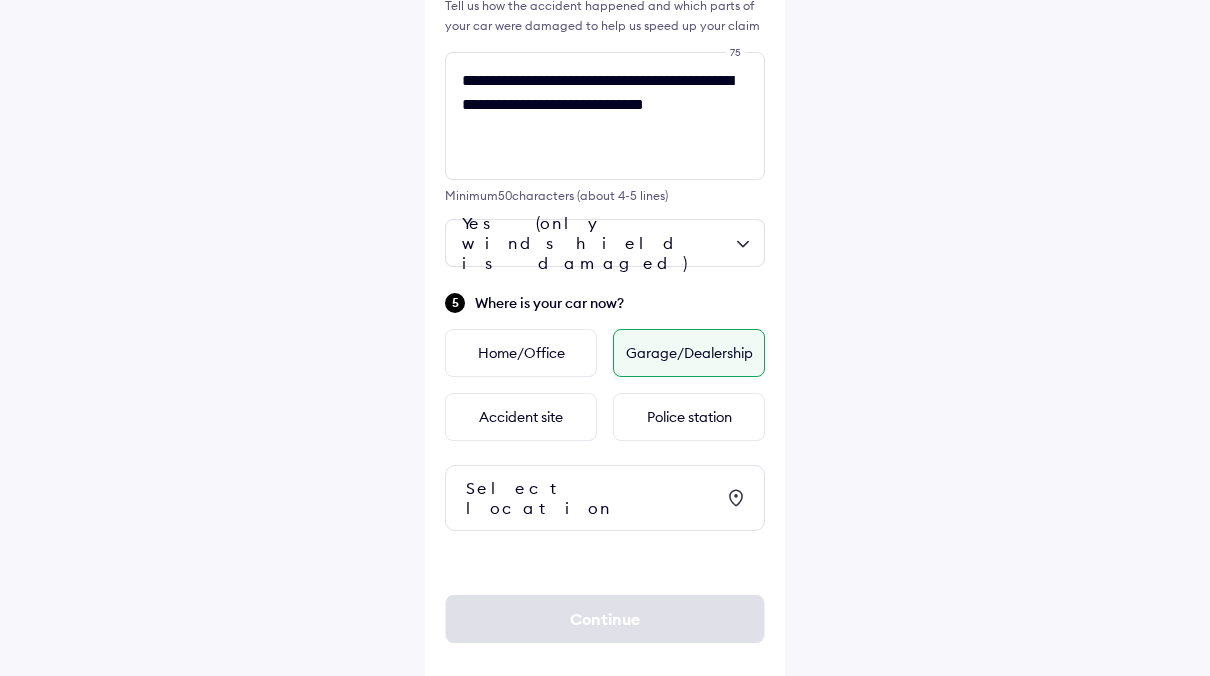 scroll, scrollTop: 684, scrollLeft: 0, axis: vertical 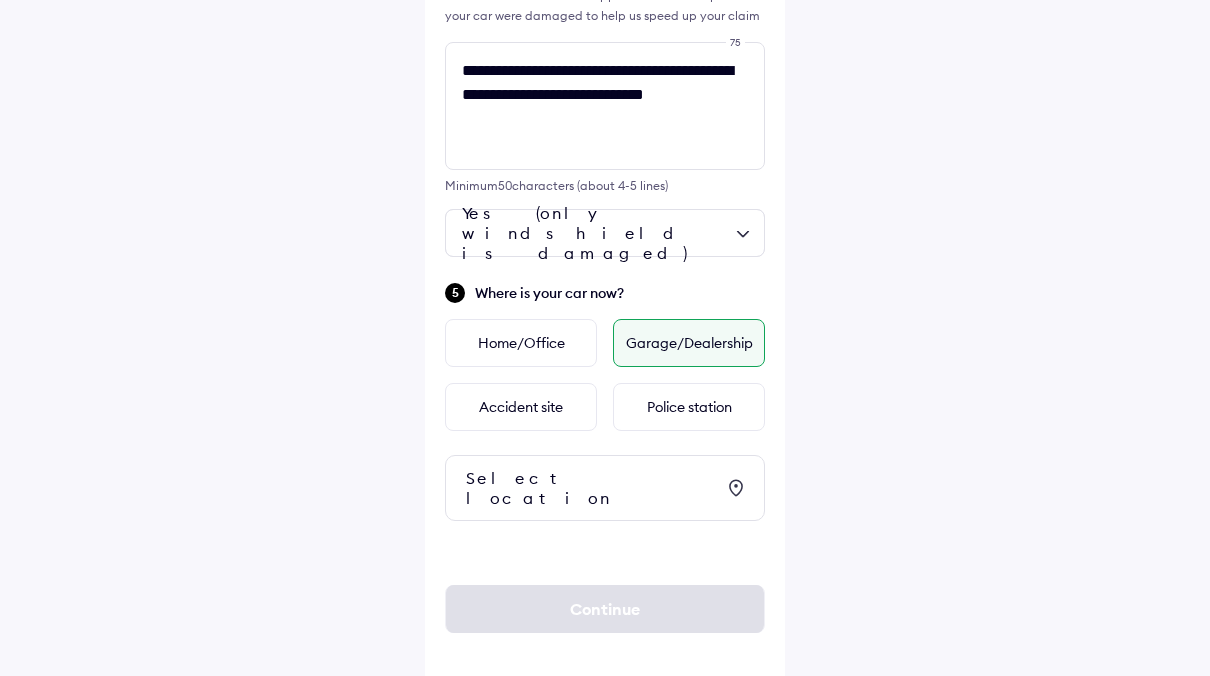 click on "Where is your car now?" at bounding box center [620, 293] 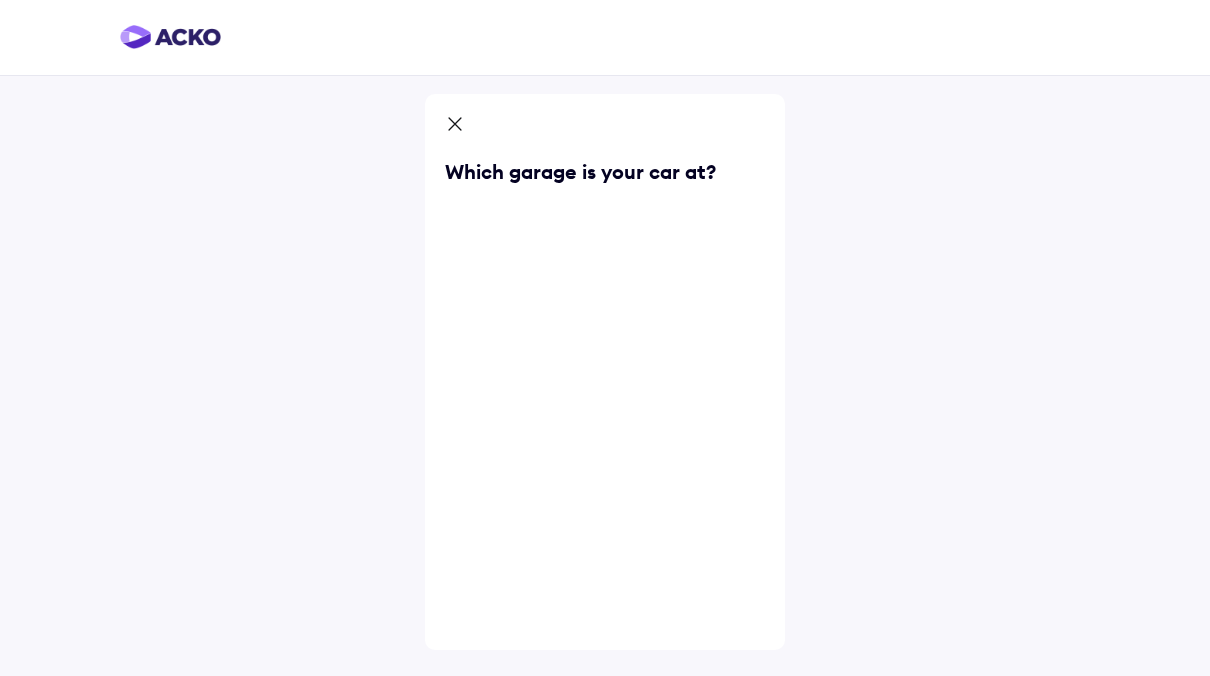 scroll, scrollTop: 0, scrollLeft: 0, axis: both 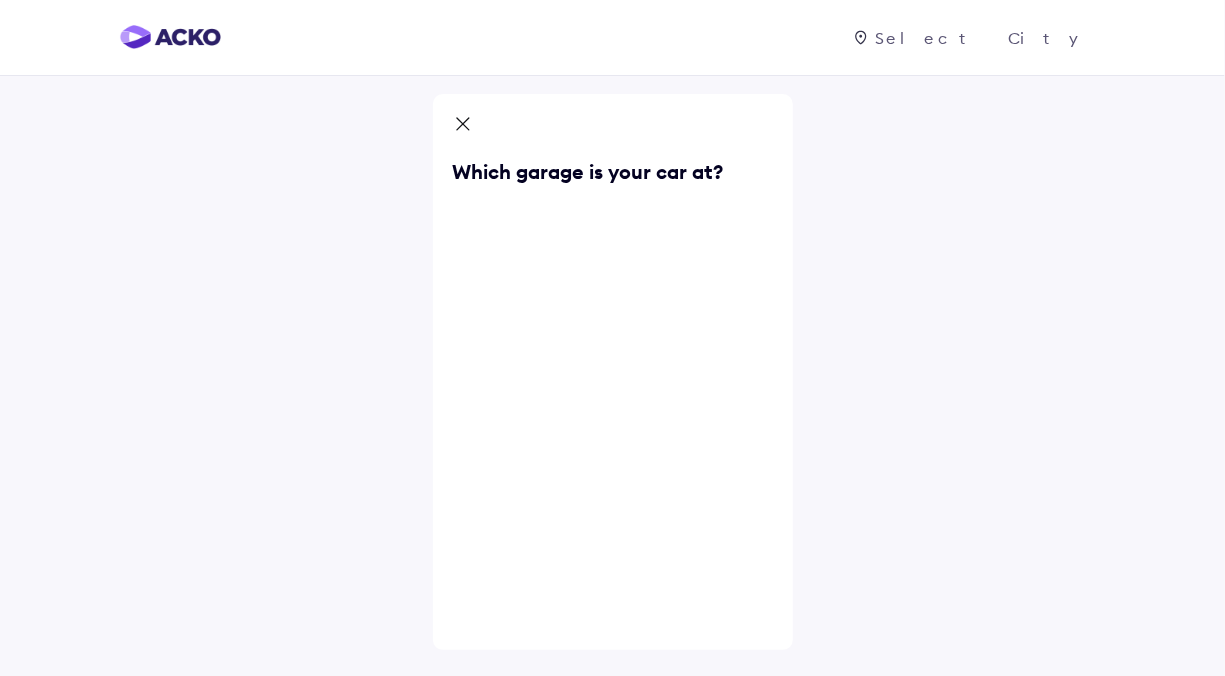 click 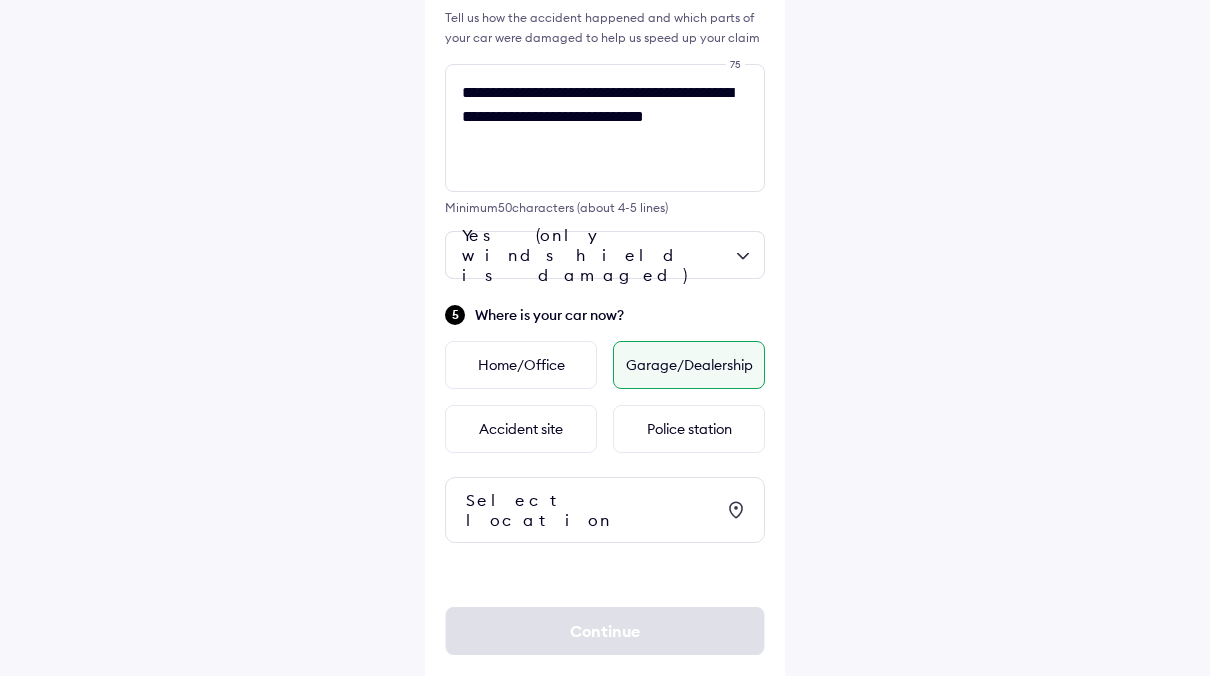 scroll, scrollTop: 684, scrollLeft: 0, axis: vertical 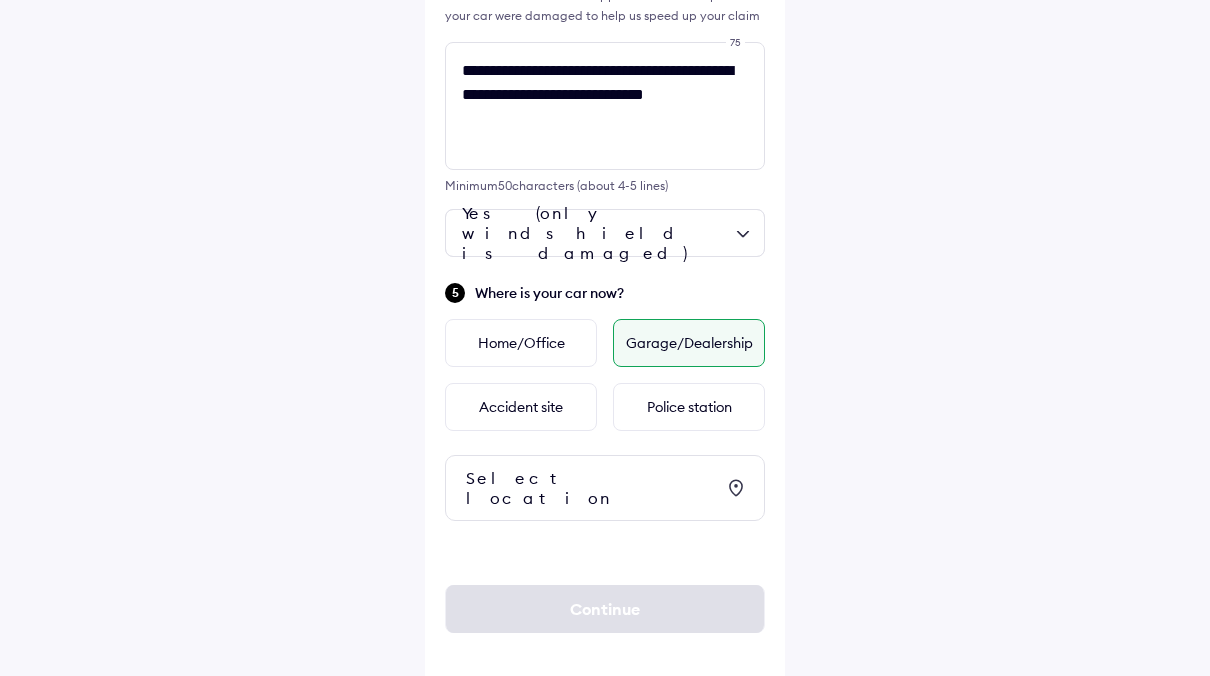 click on "Select location" at bounding box center (590, 488) 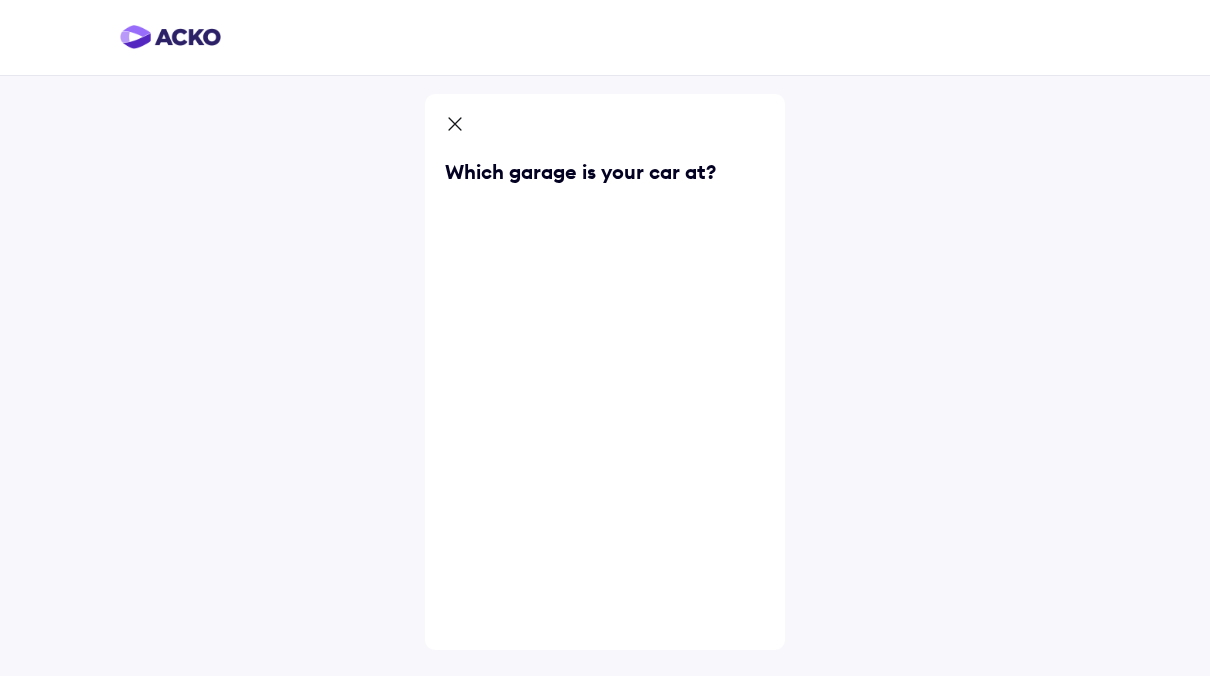 scroll, scrollTop: 0, scrollLeft: 0, axis: both 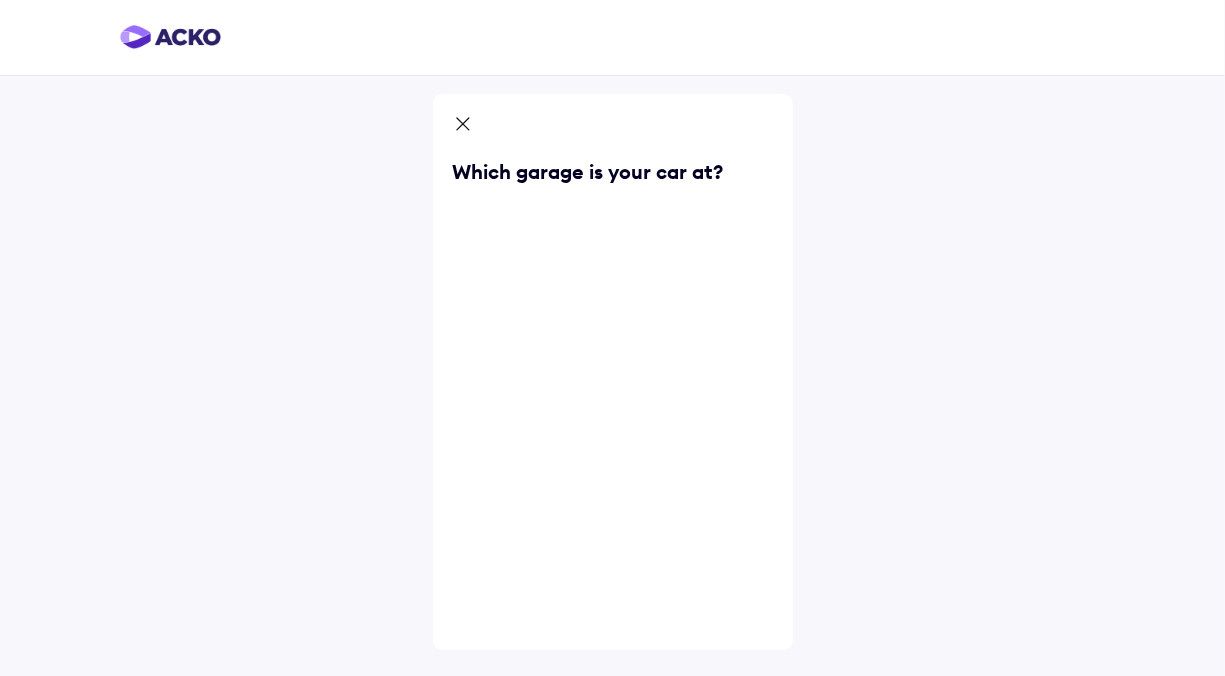 click on "Which garage is your car at?" at bounding box center [613, 372] 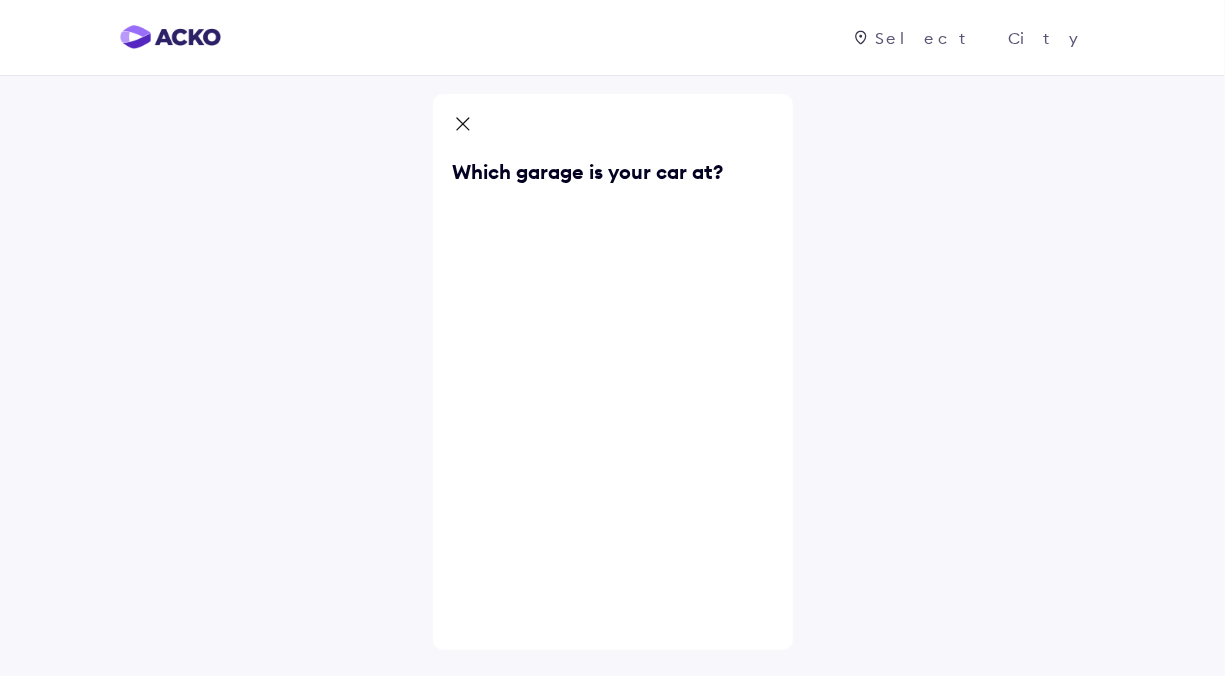 drag, startPoint x: 1224, startPoint y: 231, endPoint x: 1224, endPoint y: 280, distance: 49 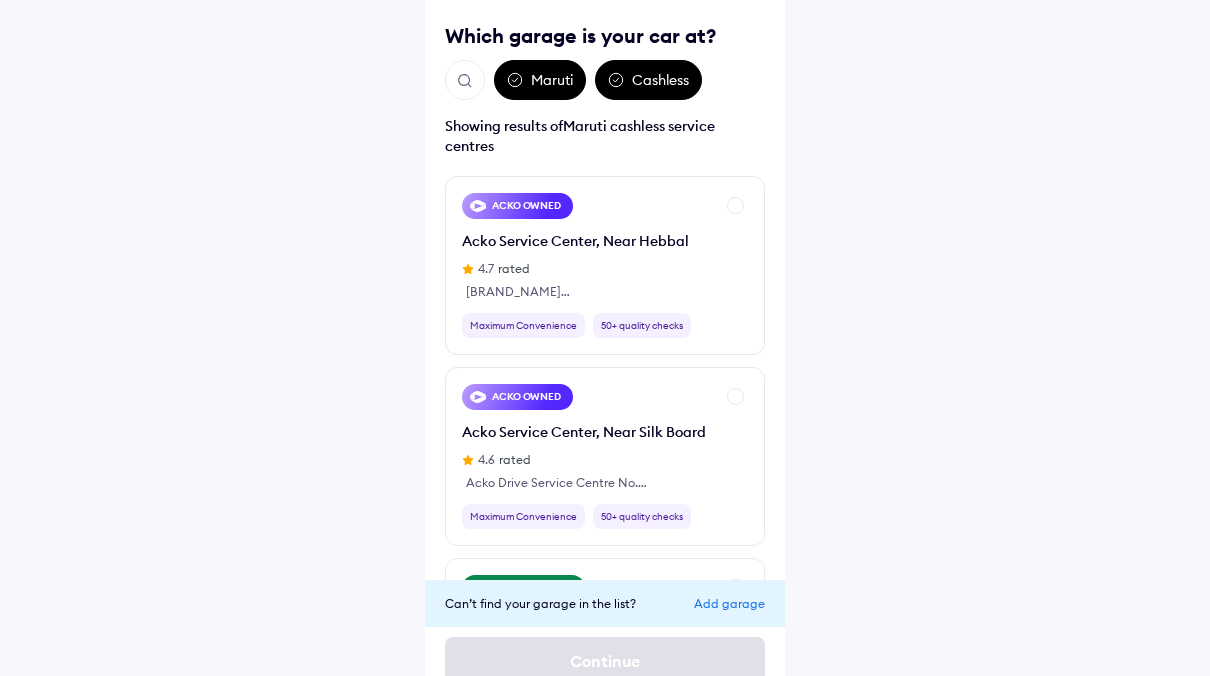 scroll, scrollTop: 165, scrollLeft: 0, axis: vertical 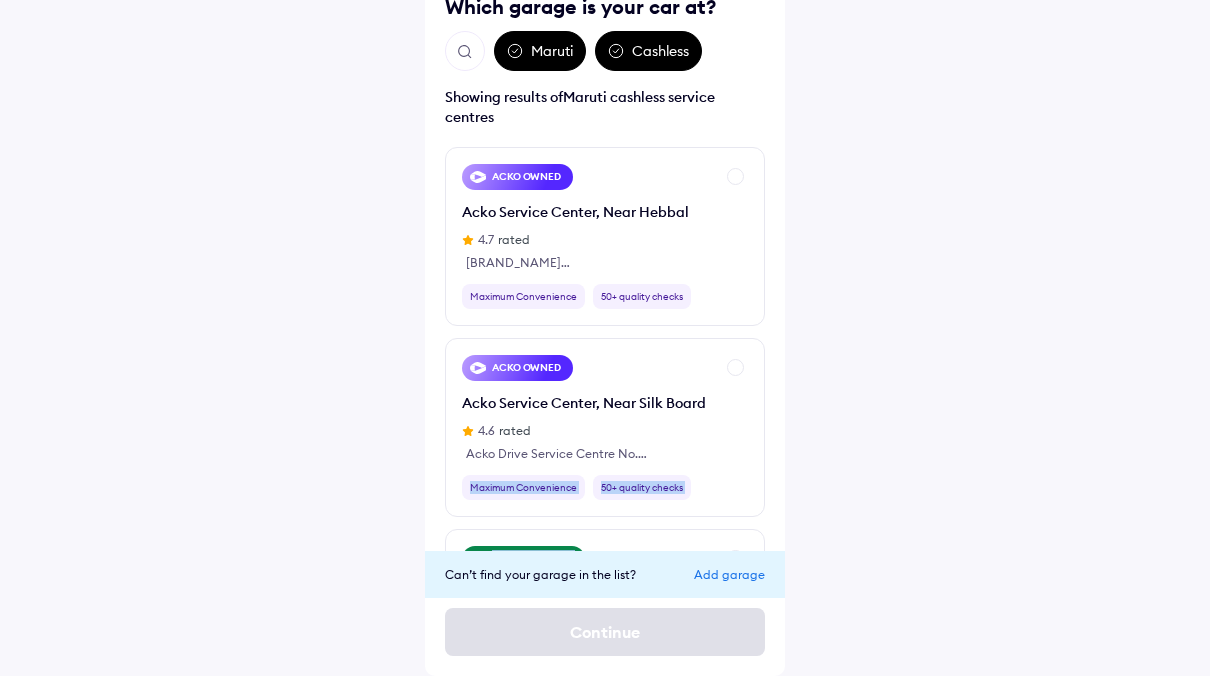 drag, startPoint x: 769, startPoint y: 539, endPoint x: 773, endPoint y: 462, distance: 77.10383 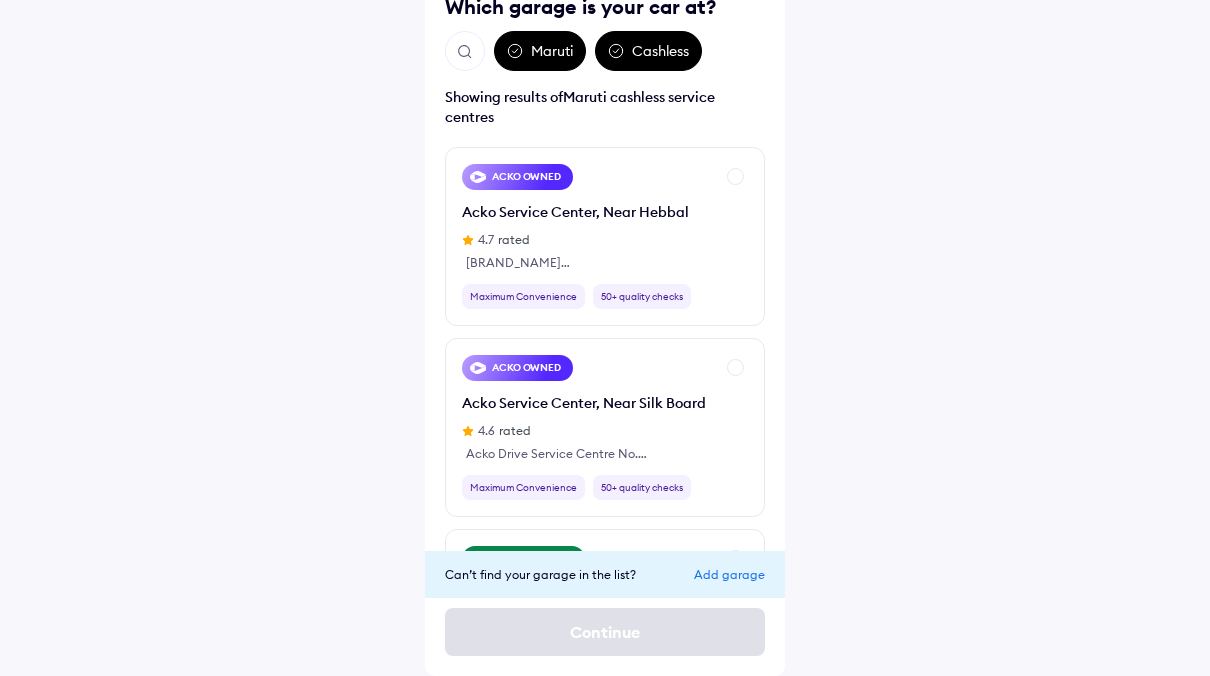 drag, startPoint x: 773, startPoint y: 462, endPoint x: 1003, endPoint y: 412, distance: 235.37204 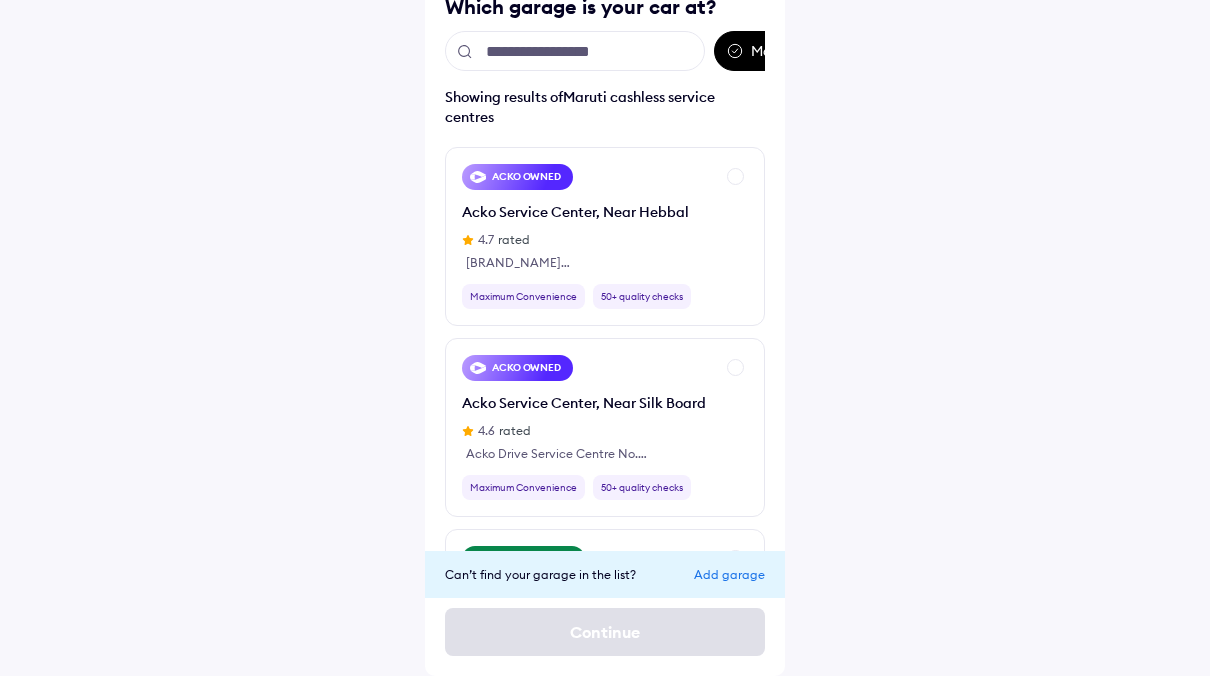 click at bounding box center [575, 51] 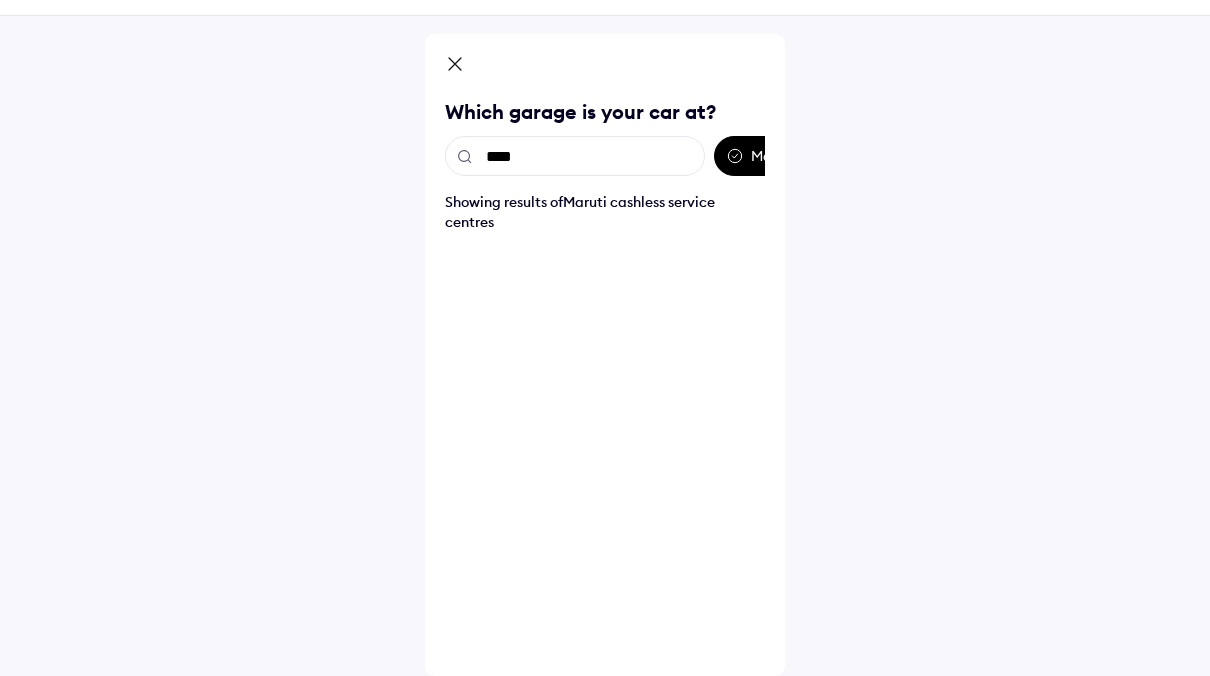 scroll, scrollTop: 60, scrollLeft: 0, axis: vertical 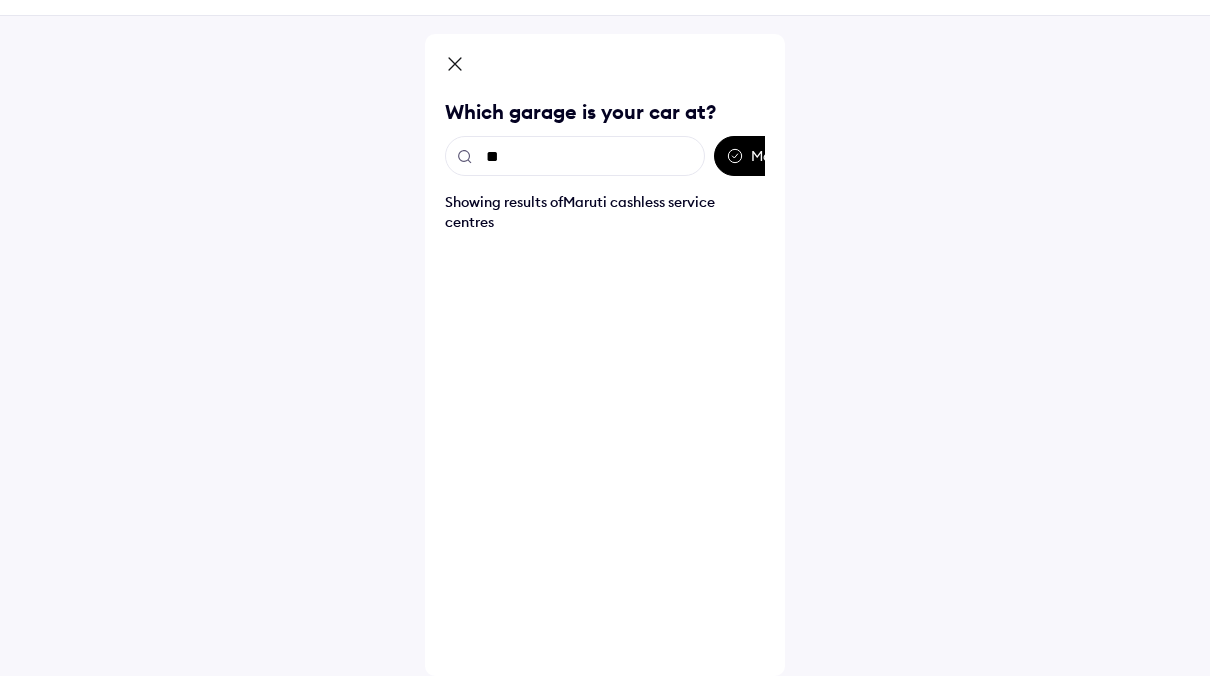 type on "*" 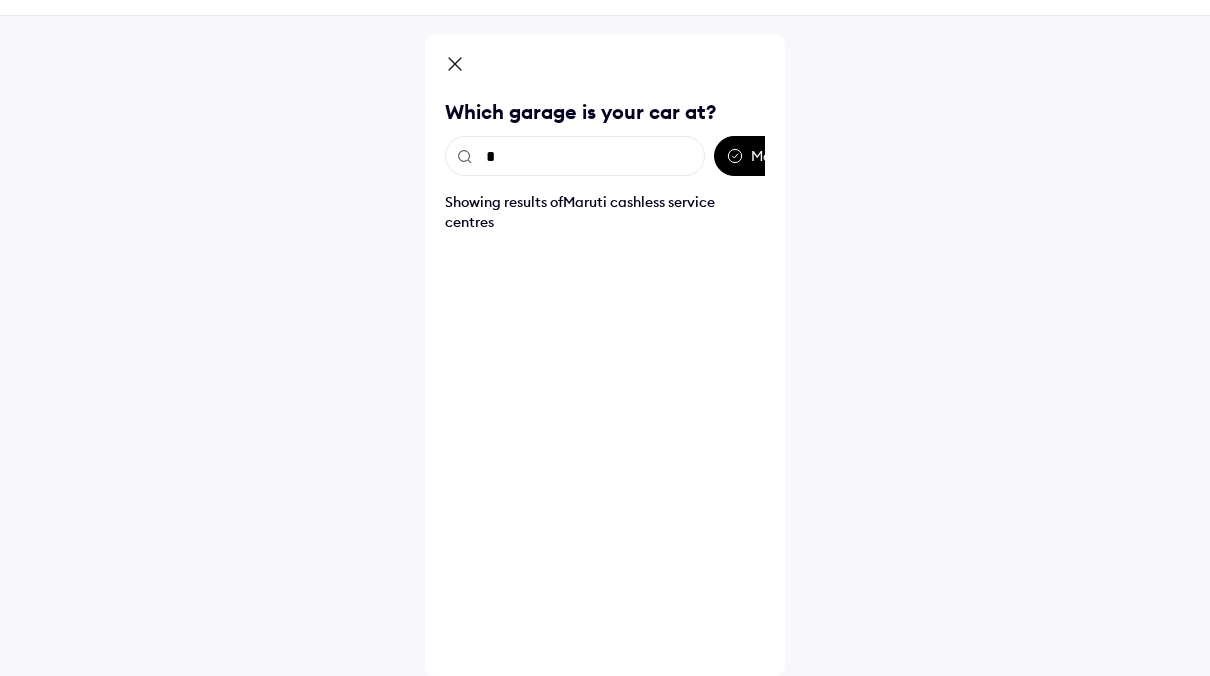 type 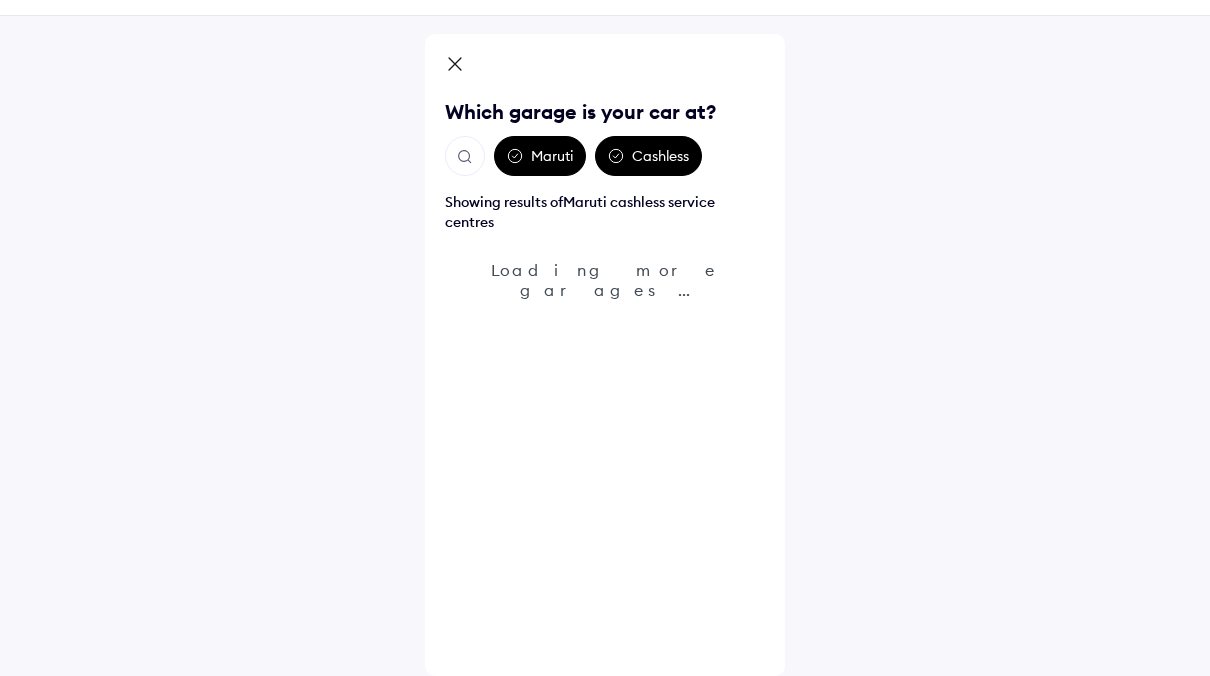 click on "Maruti Cashless" at bounding box center [605, 156] 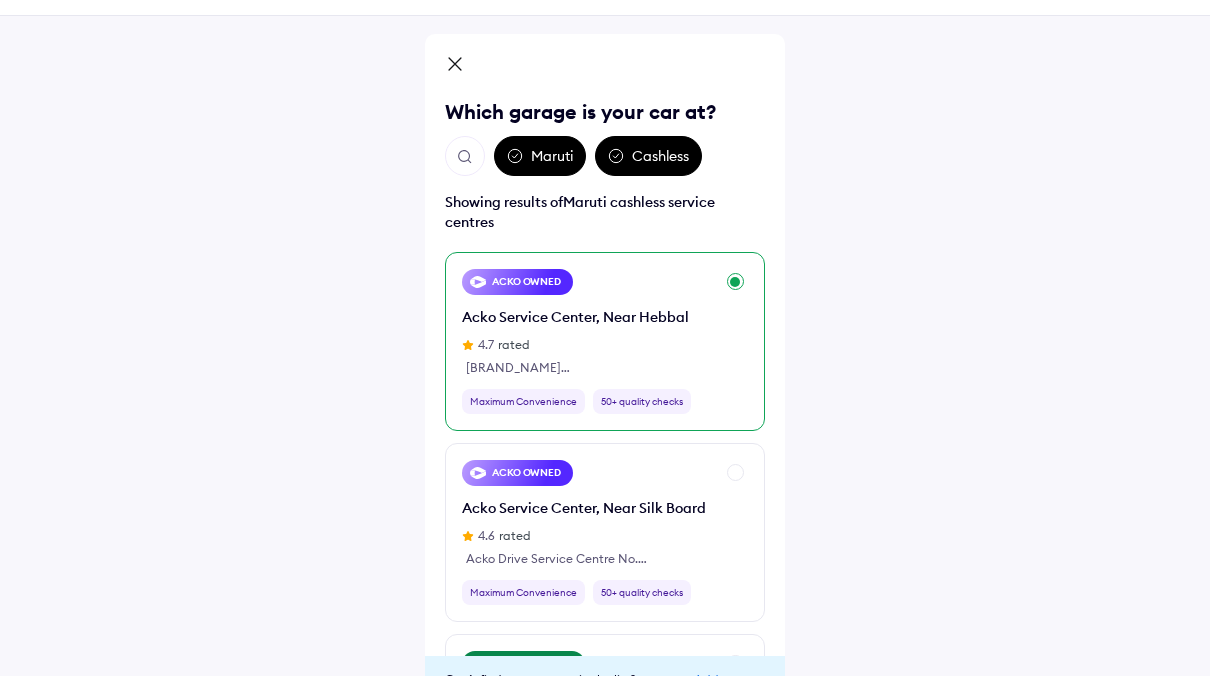 scroll, scrollTop: 165, scrollLeft: 0, axis: vertical 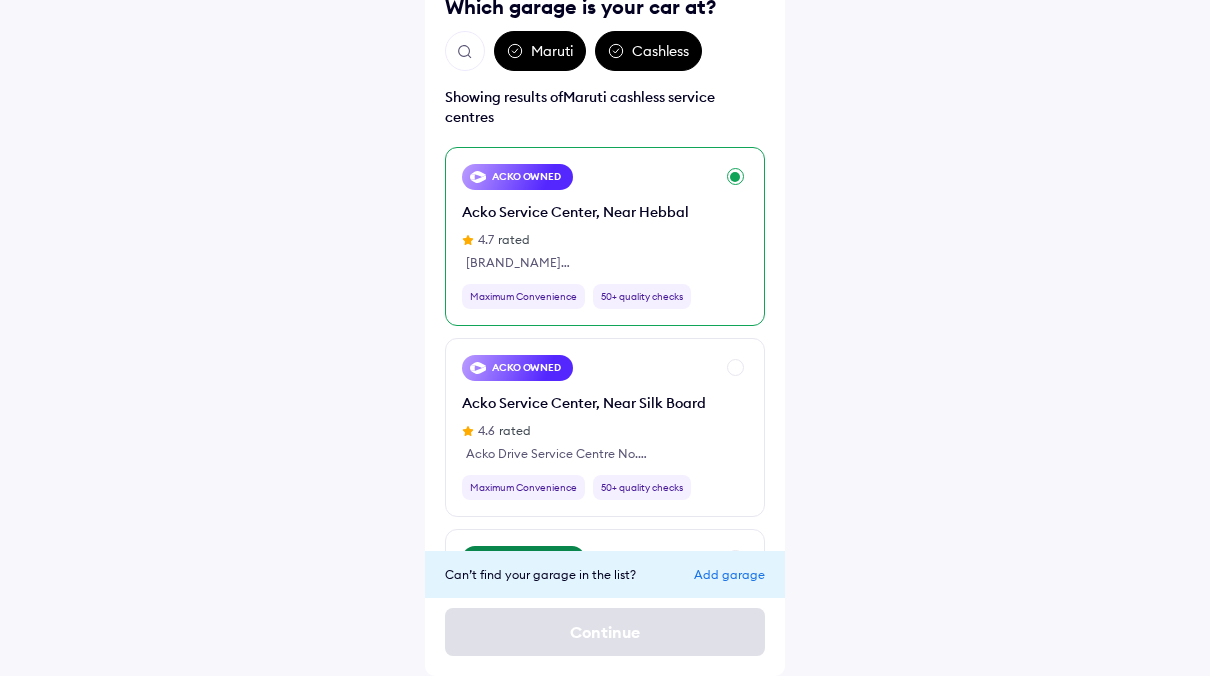 click on "ACKO OWNED Acko Service Center, Near Hebbal [NUMBER] rated Acko Drive Service Centre
Thanisandra, # [NUMBER]/[NUMBER]//[NUMBER]
K R Puram Bangalore Maximum Convenience [NUMBER]+ quality checks" at bounding box center [605, 236] 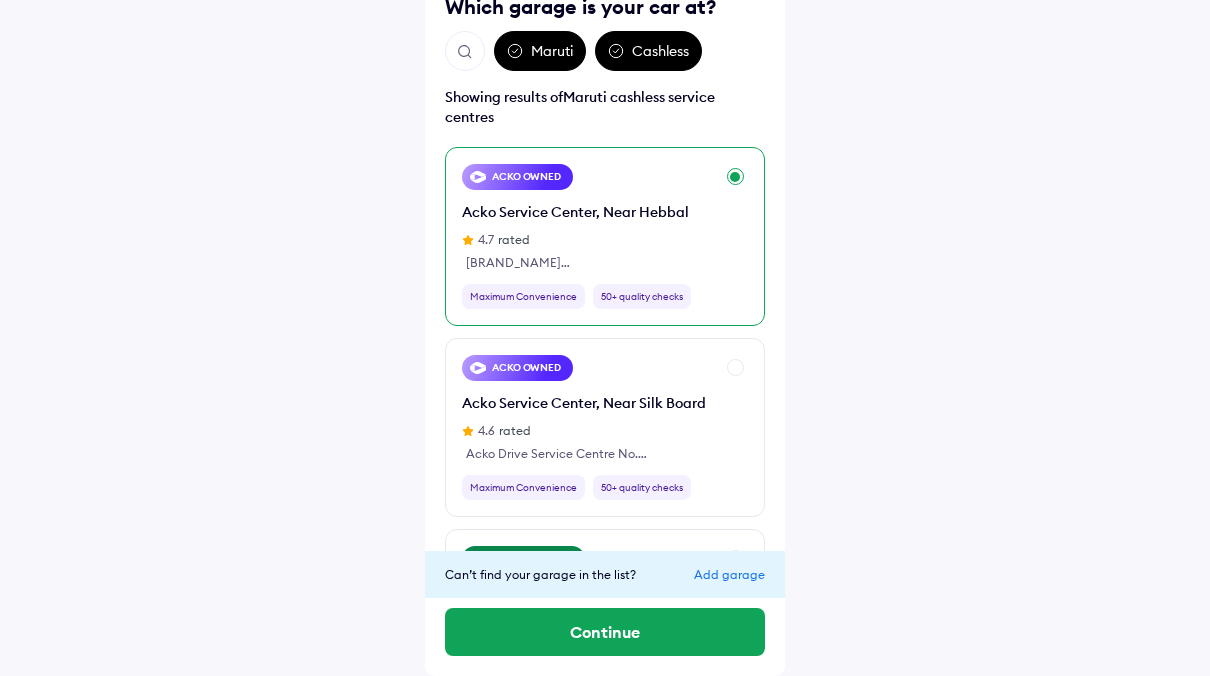 click on "Maruti" at bounding box center (540, 51) 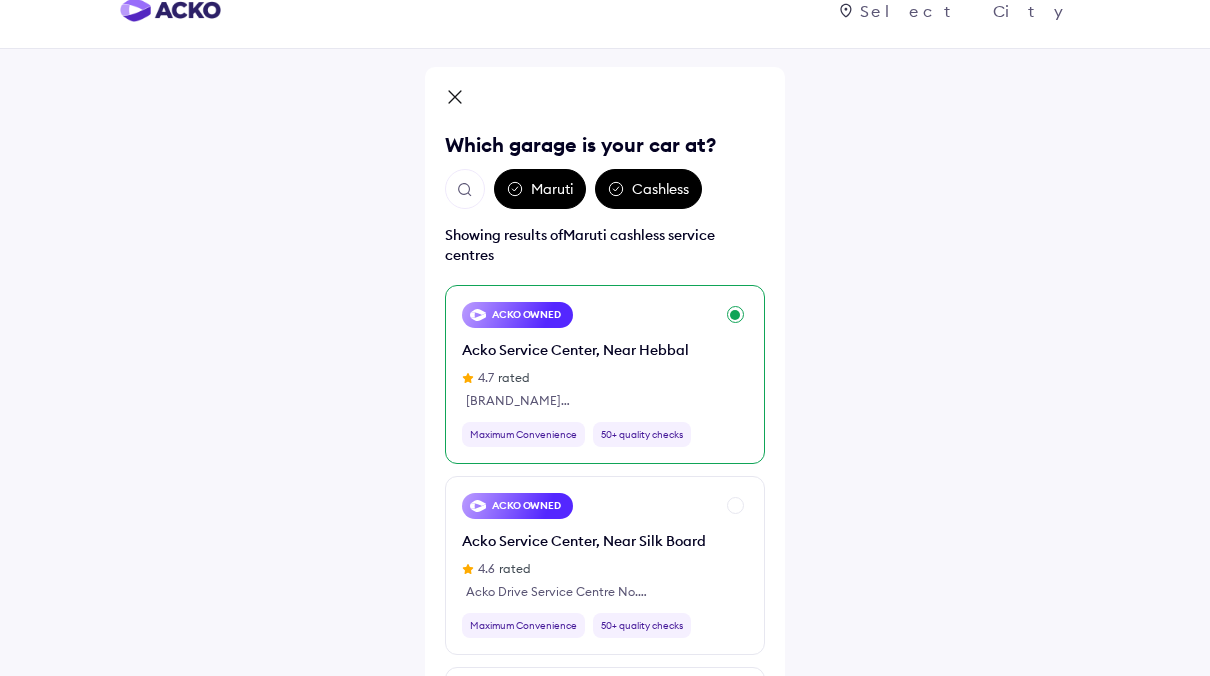 scroll, scrollTop: 10, scrollLeft: 0, axis: vertical 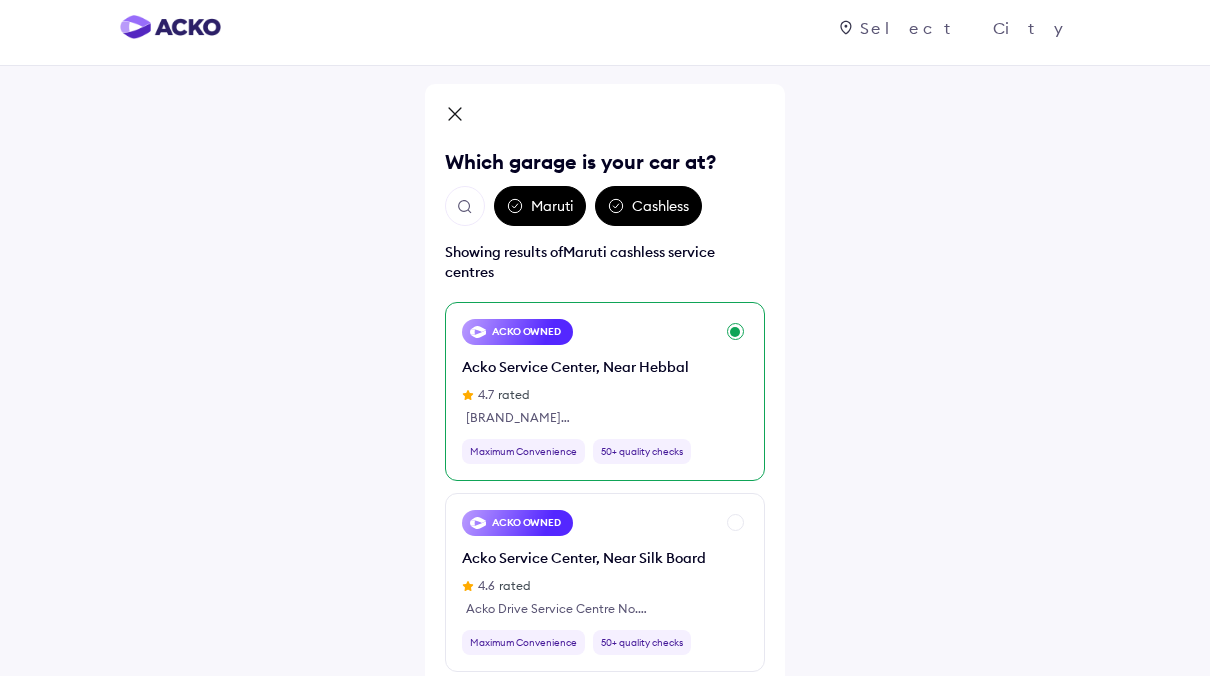 click 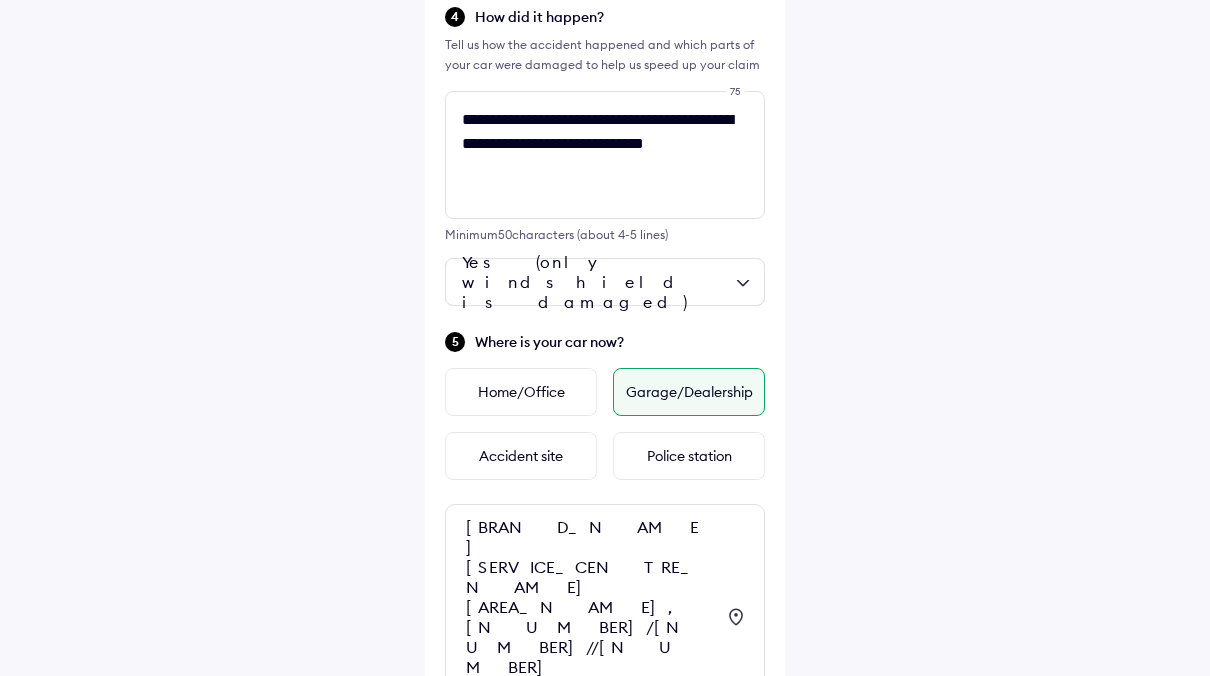 scroll, scrollTop: 720, scrollLeft: 0, axis: vertical 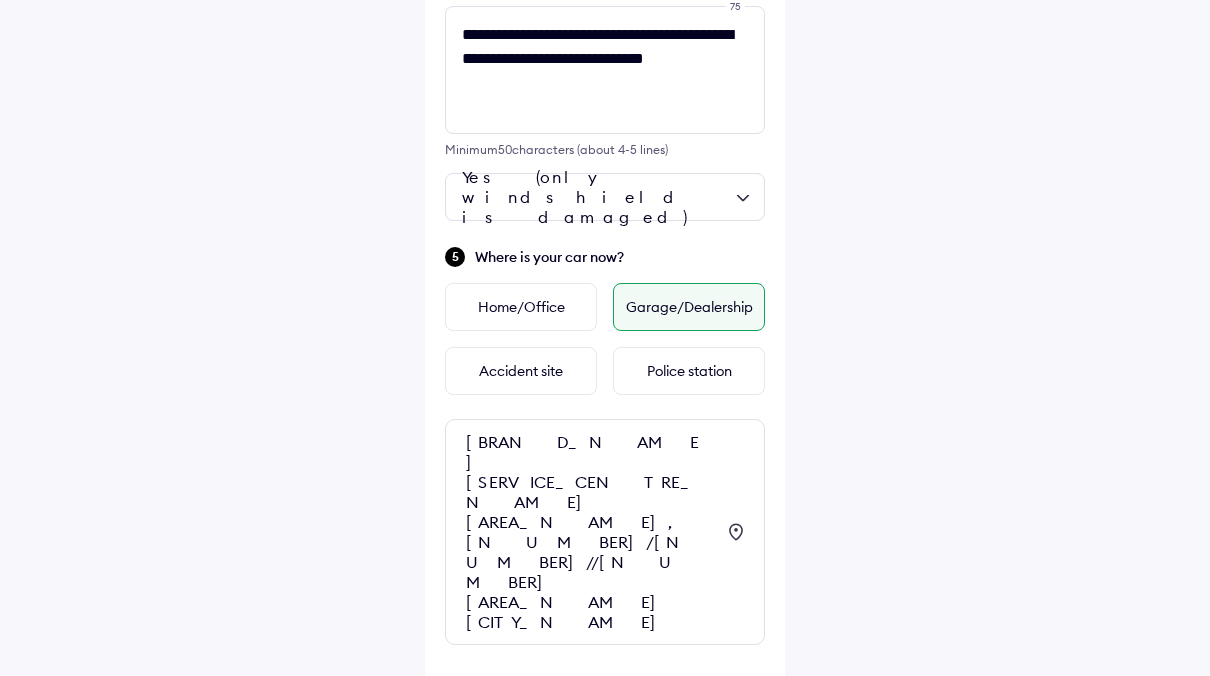 click on "[BRAND_NAME] [SERVICE_CENTRE_NAME]
[AREA_NAME], [NUMBER]/[NUMBER]//[NUMBER]
[AREA_NAME] [CITY_NAME]" at bounding box center (590, 532) 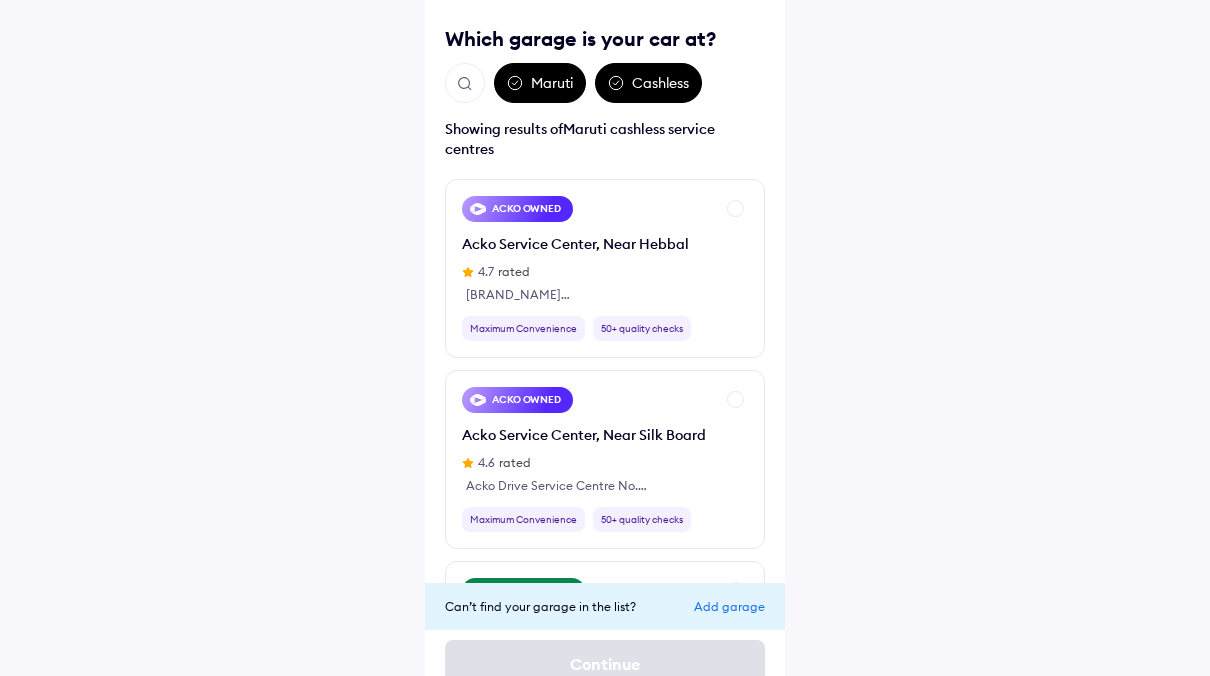 scroll, scrollTop: 165, scrollLeft: 0, axis: vertical 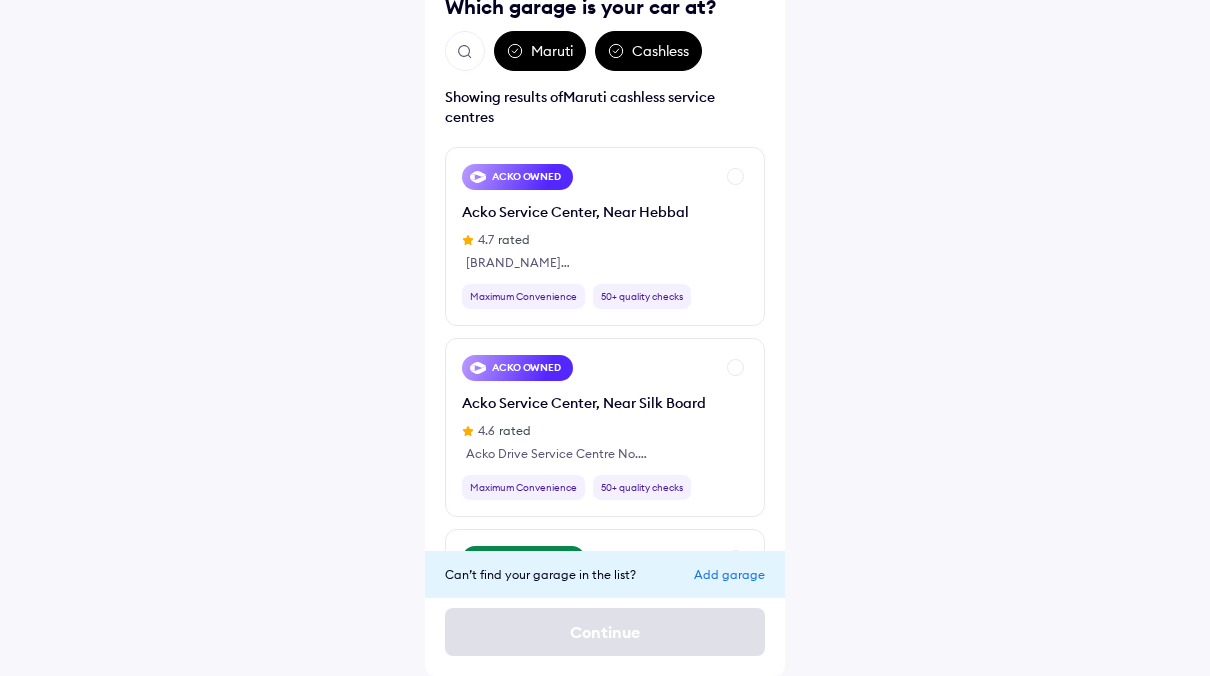 click on "Add garage" at bounding box center [729, 574] 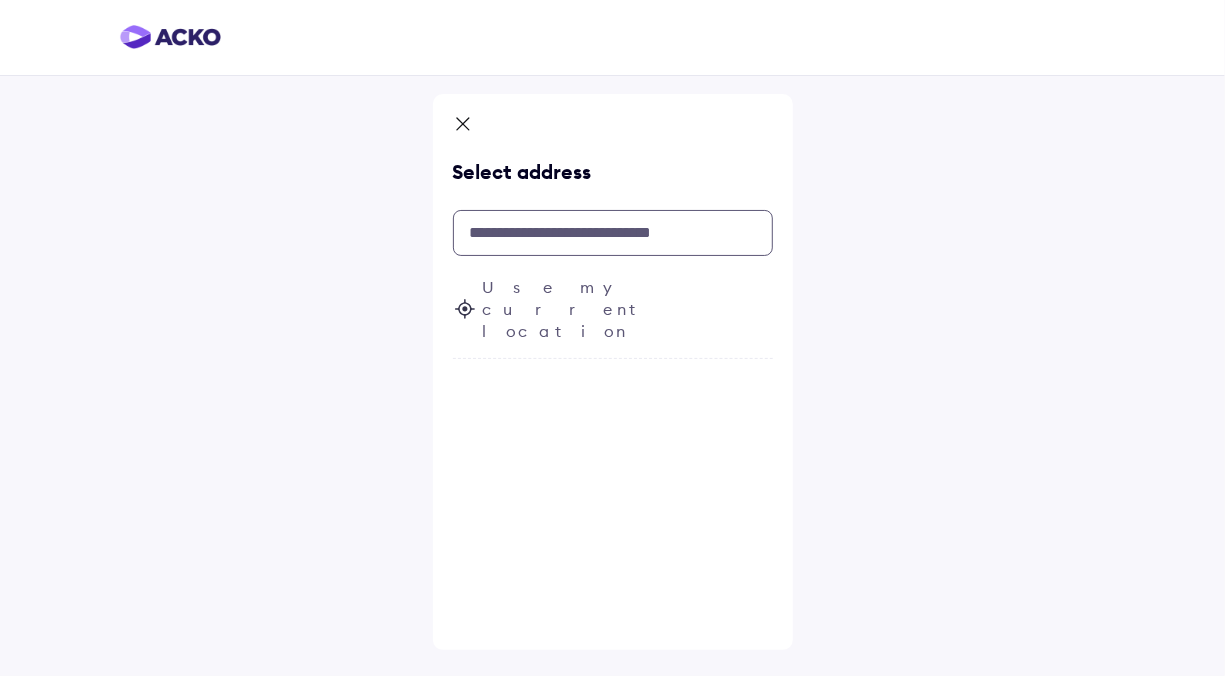 click at bounding box center (613, 233) 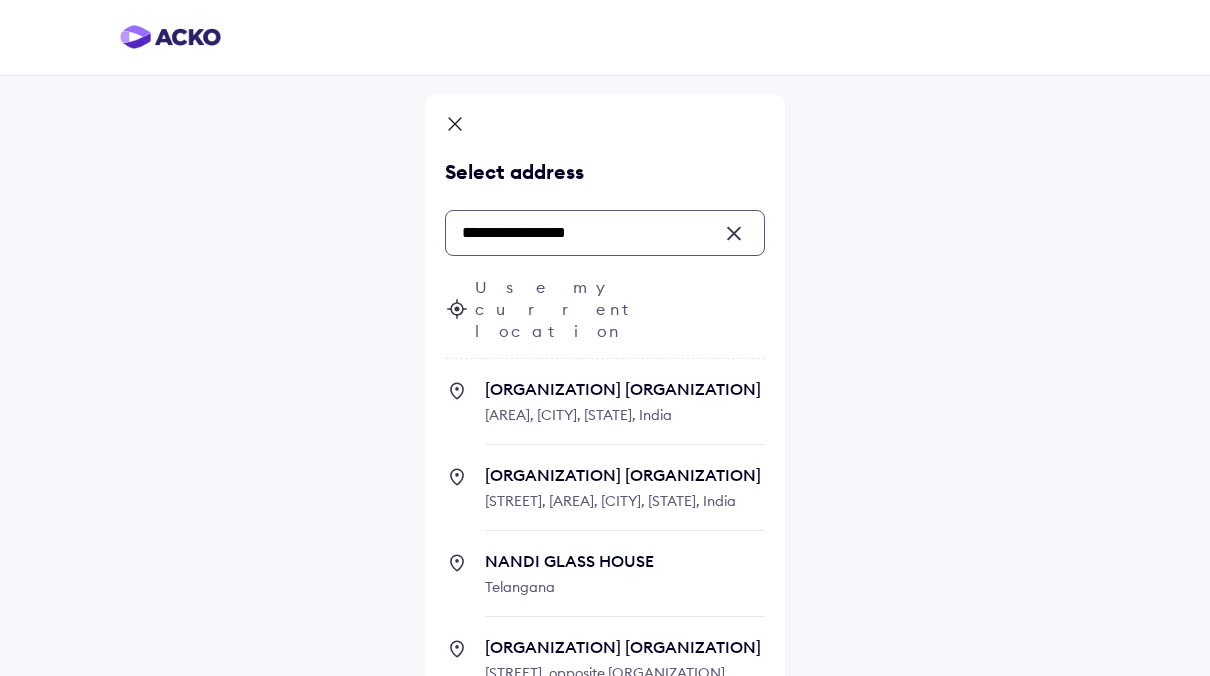 click on "[BUILDING_NAME] [AREA], [NEIGHBORHOOD], [STATE], India" at bounding box center (625, 412) 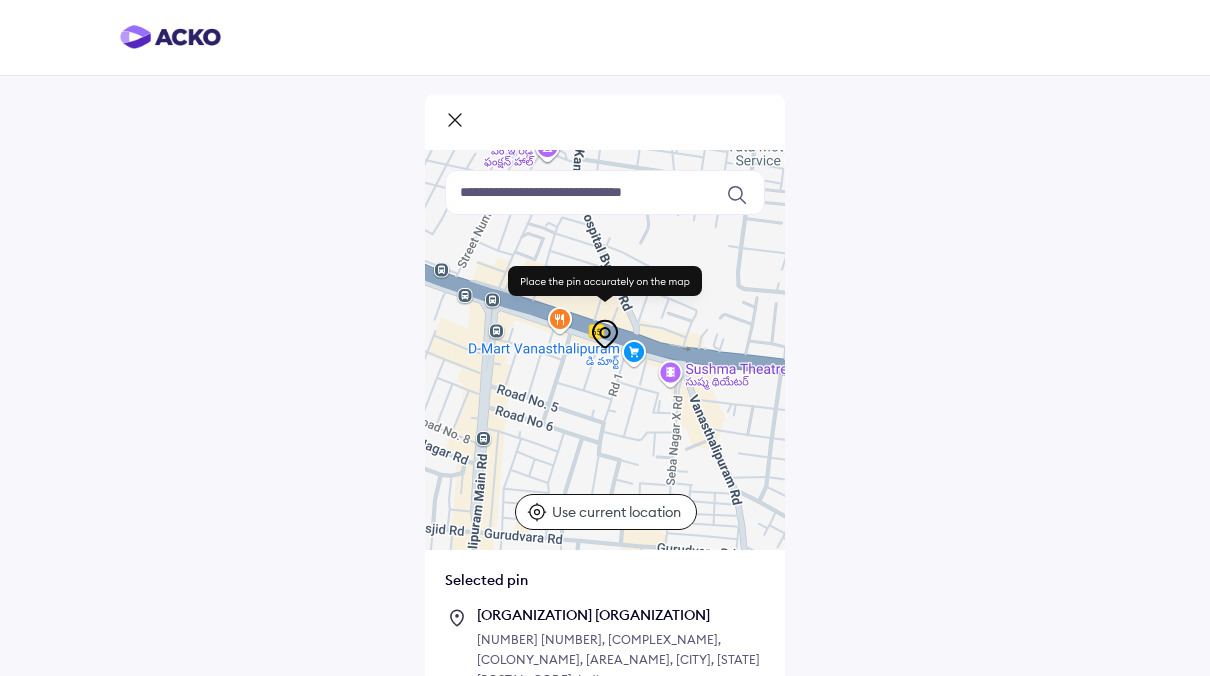 scroll, scrollTop: 122, scrollLeft: 0, axis: vertical 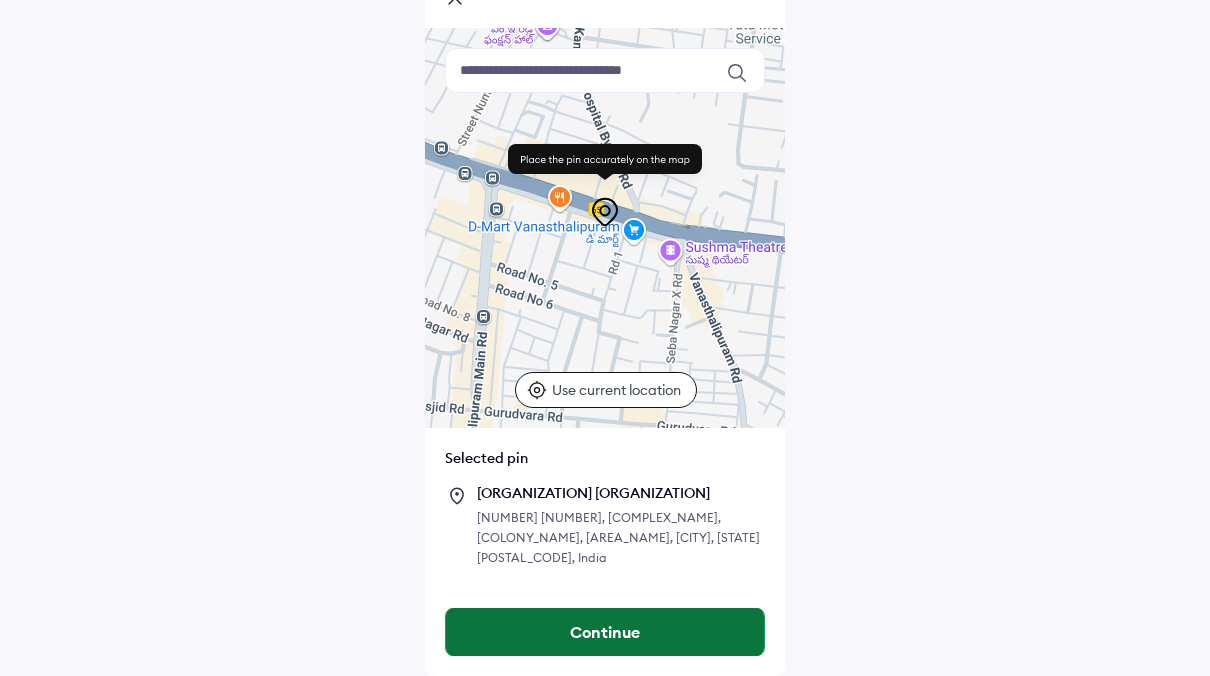 click on "Continue" at bounding box center (605, 632) 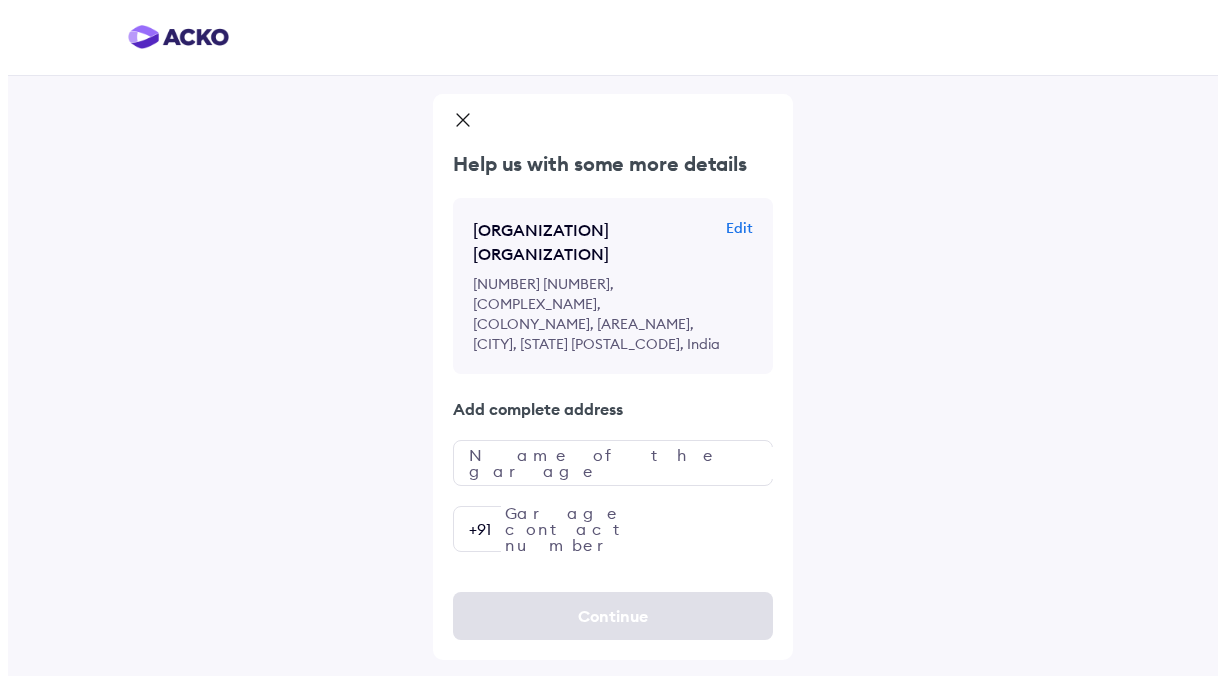 scroll, scrollTop: 0, scrollLeft: 0, axis: both 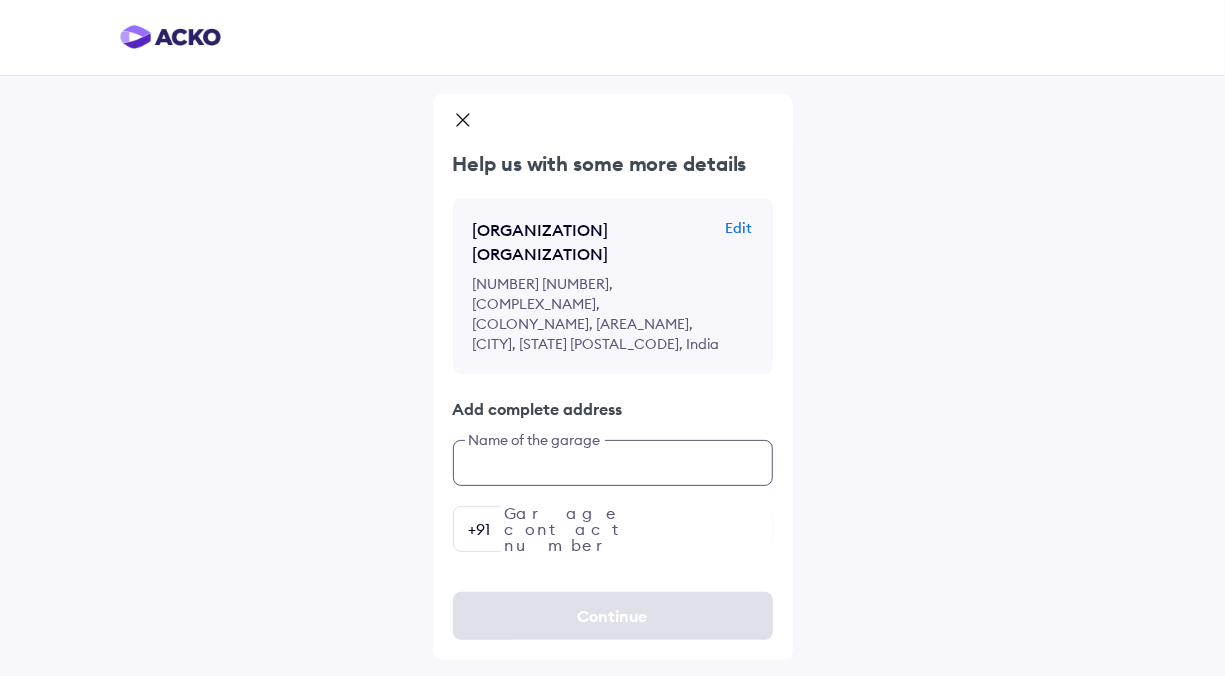 click at bounding box center [613, 463] 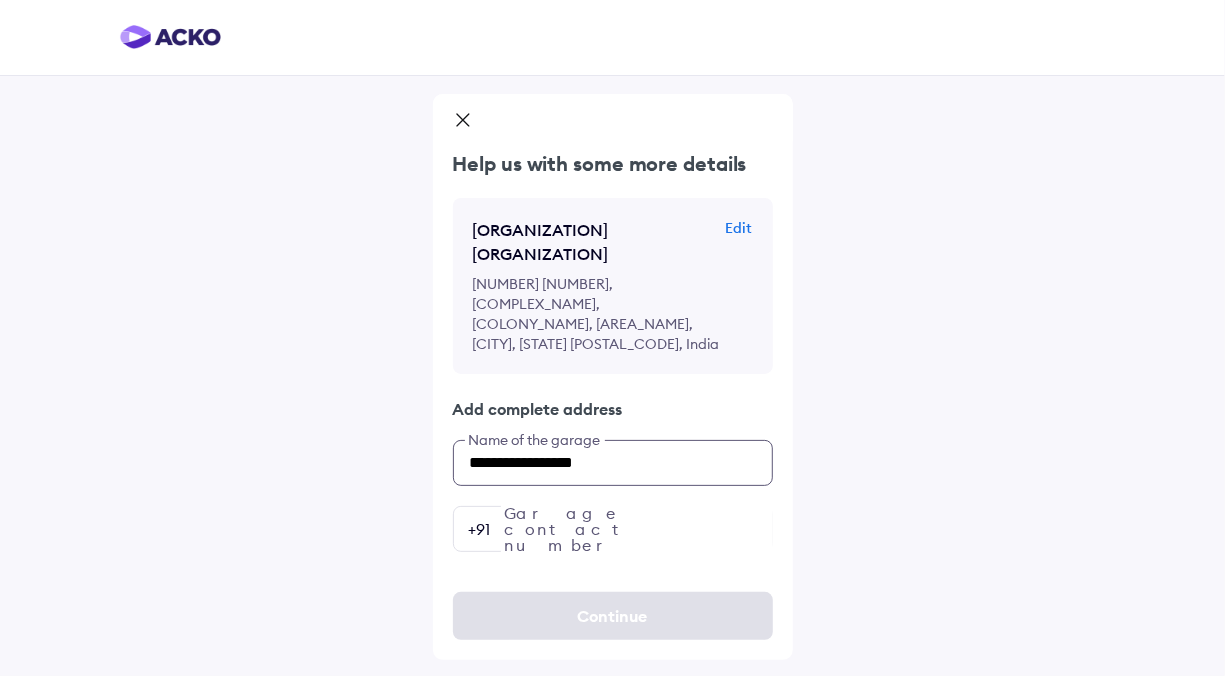 type on "**********" 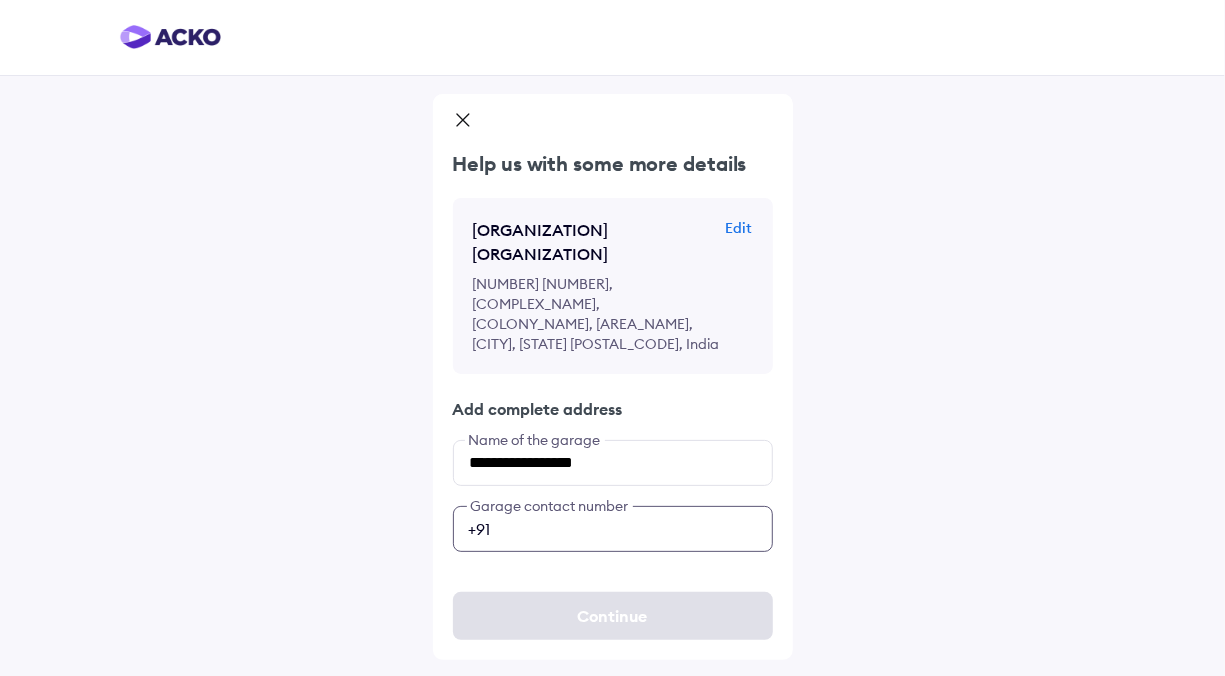 click at bounding box center (613, 529) 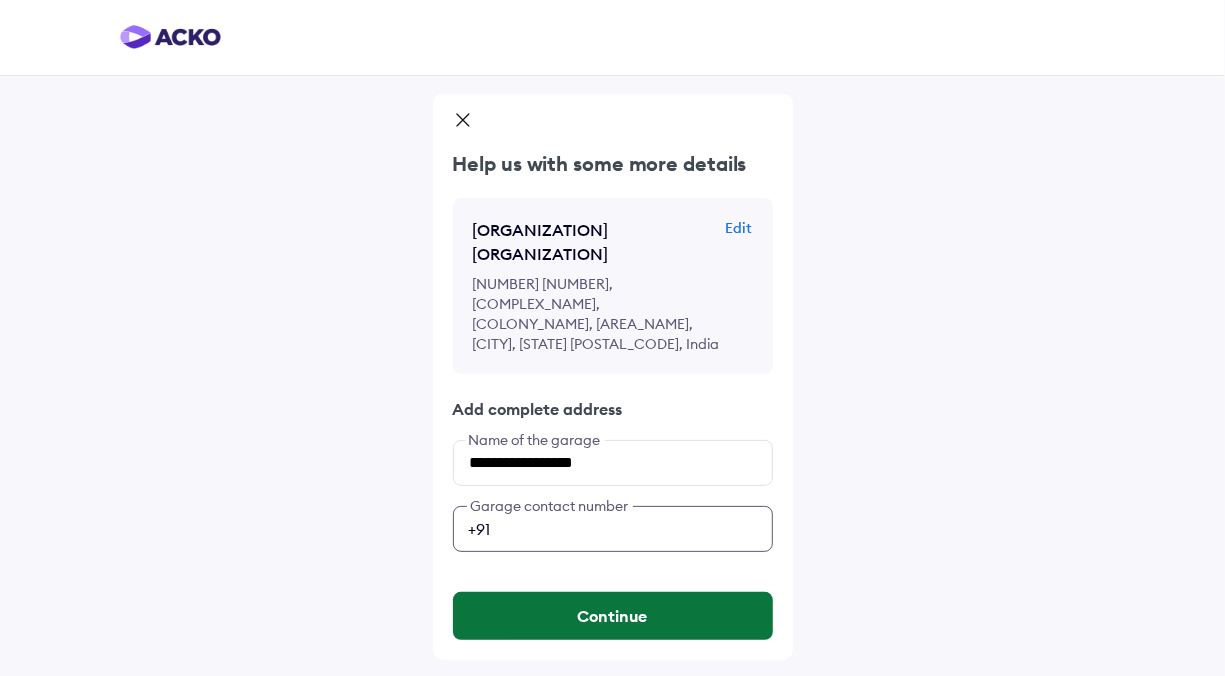 type on "**********" 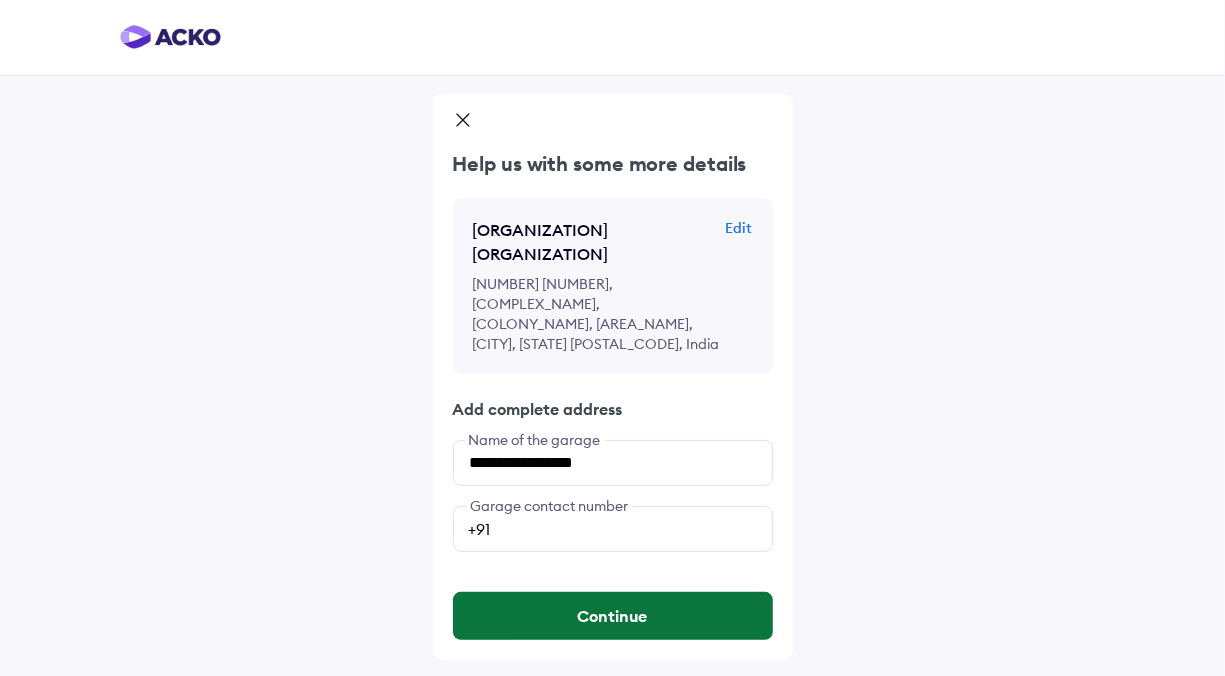 click on "Continue" at bounding box center [613, 616] 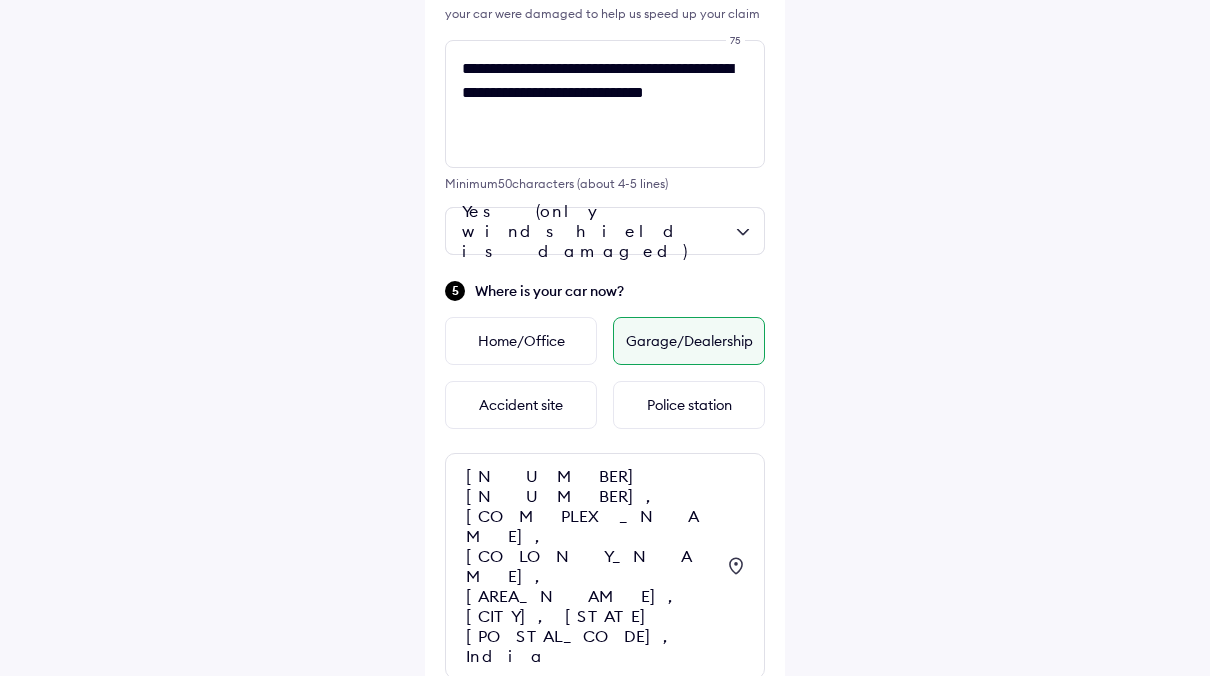 scroll, scrollTop: 740, scrollLeft: 0, axis: vertical 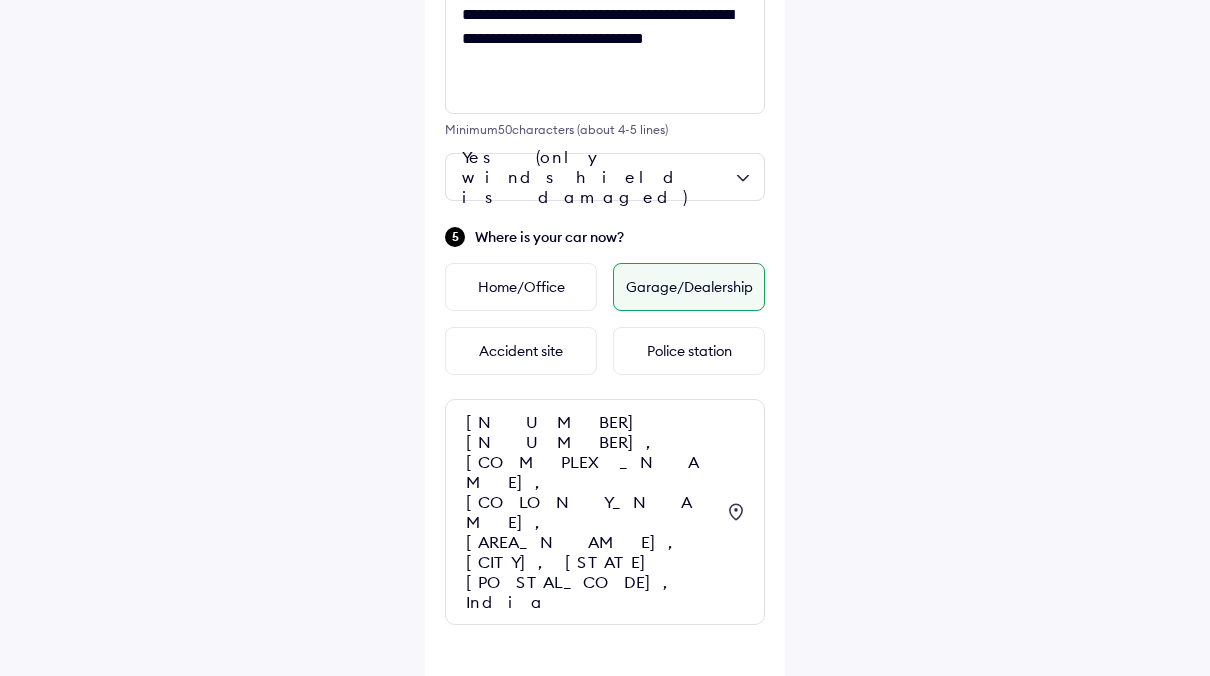 click on "Continue" at bounding box center [605, 713] 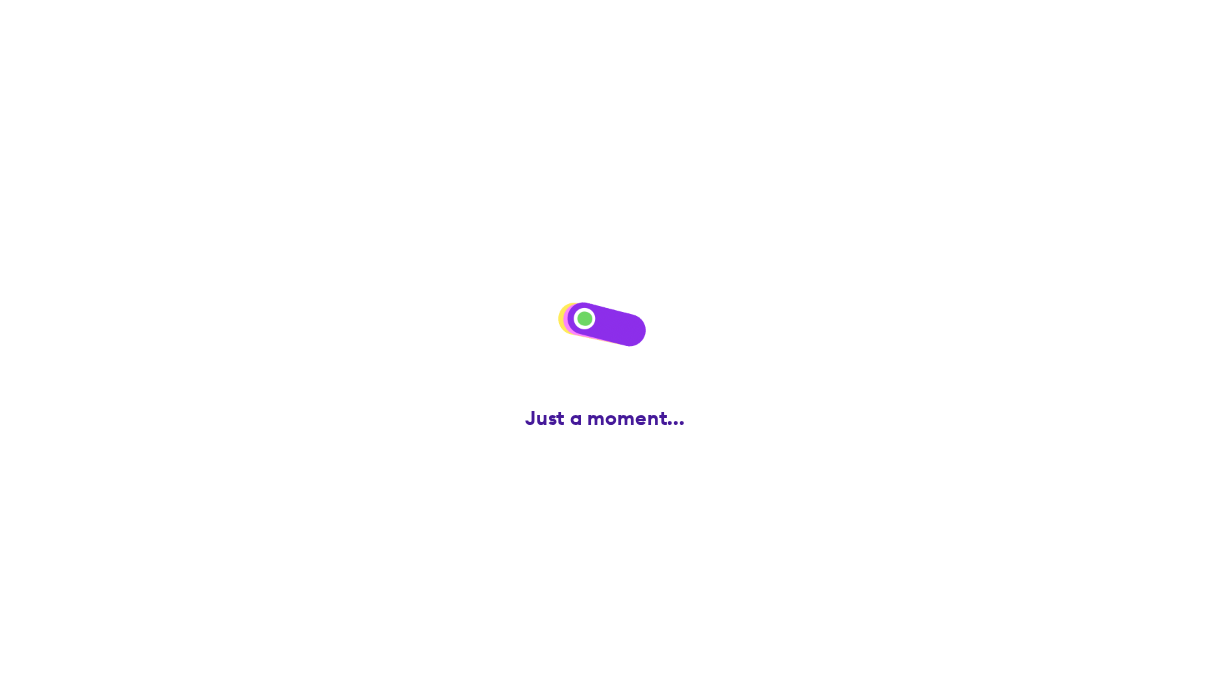 scroll, scrollTop: 0, scrollLeft: 0, axis: both 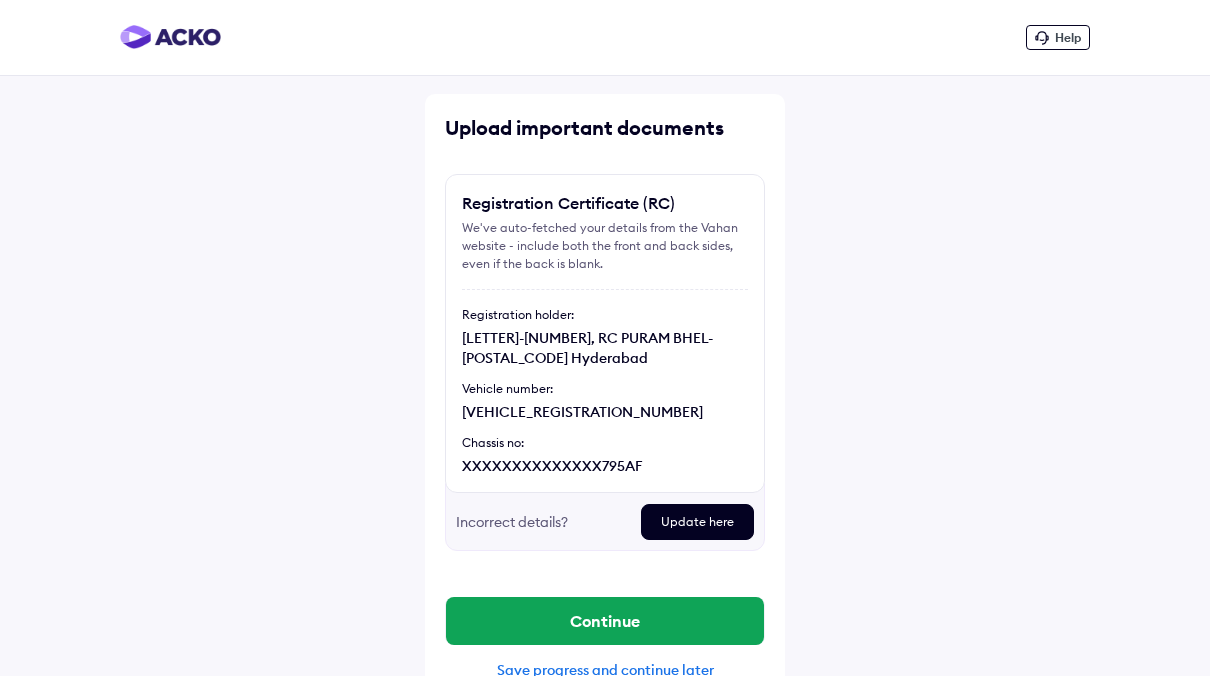 click on "Update here" at bounding box center (697, 522) 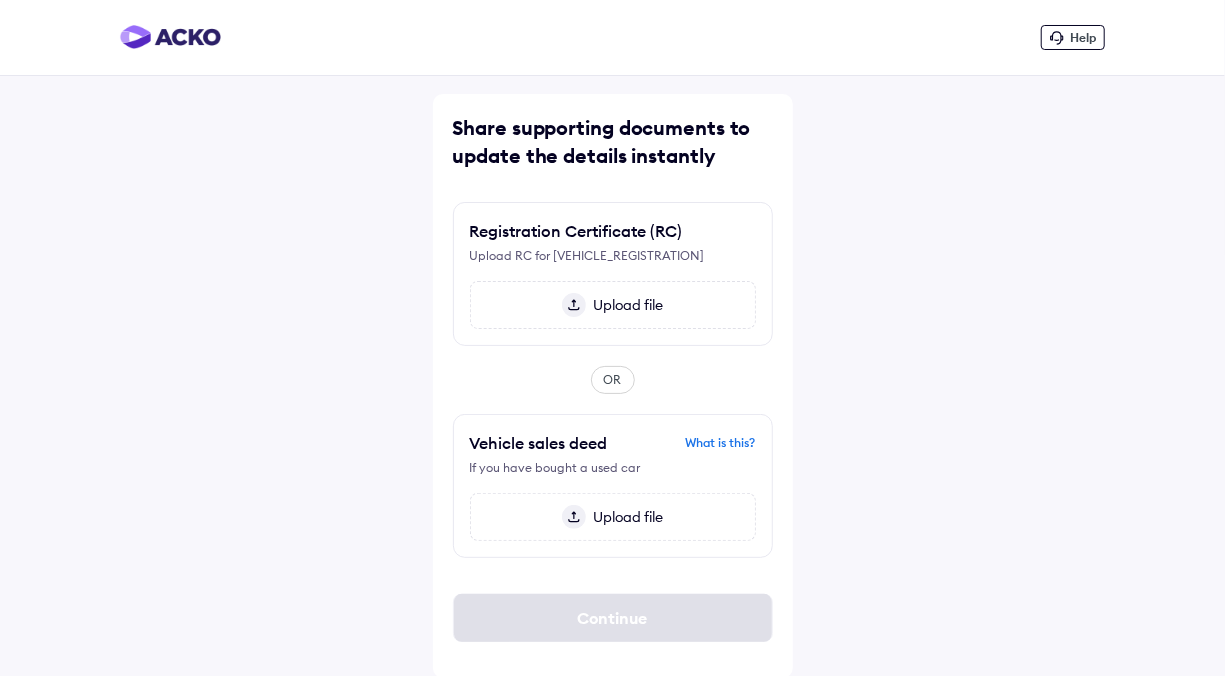 click on "Upload file" at bounding box center [625, 305] 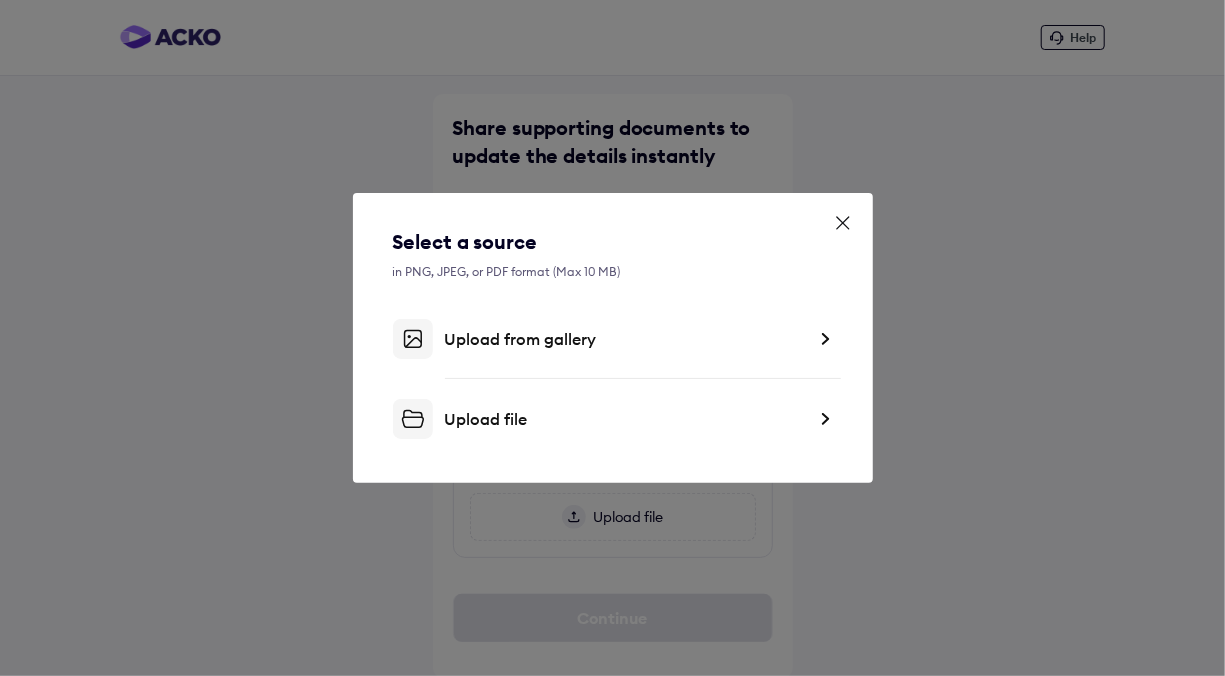 click on "Select a source in PNG, JPEG, or PDF format (Max 10 MB) Upload from gallery Upload file" at bounding box center (613, 338) 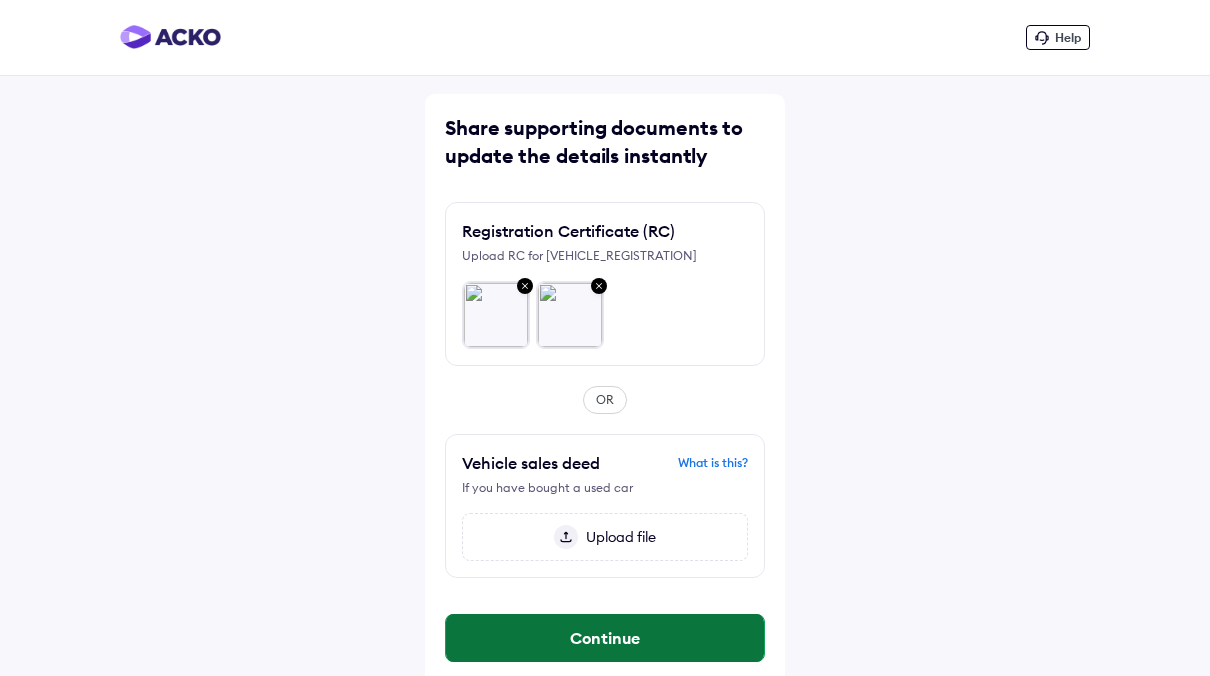 click on "Continue" at bounding box center (605, 638) 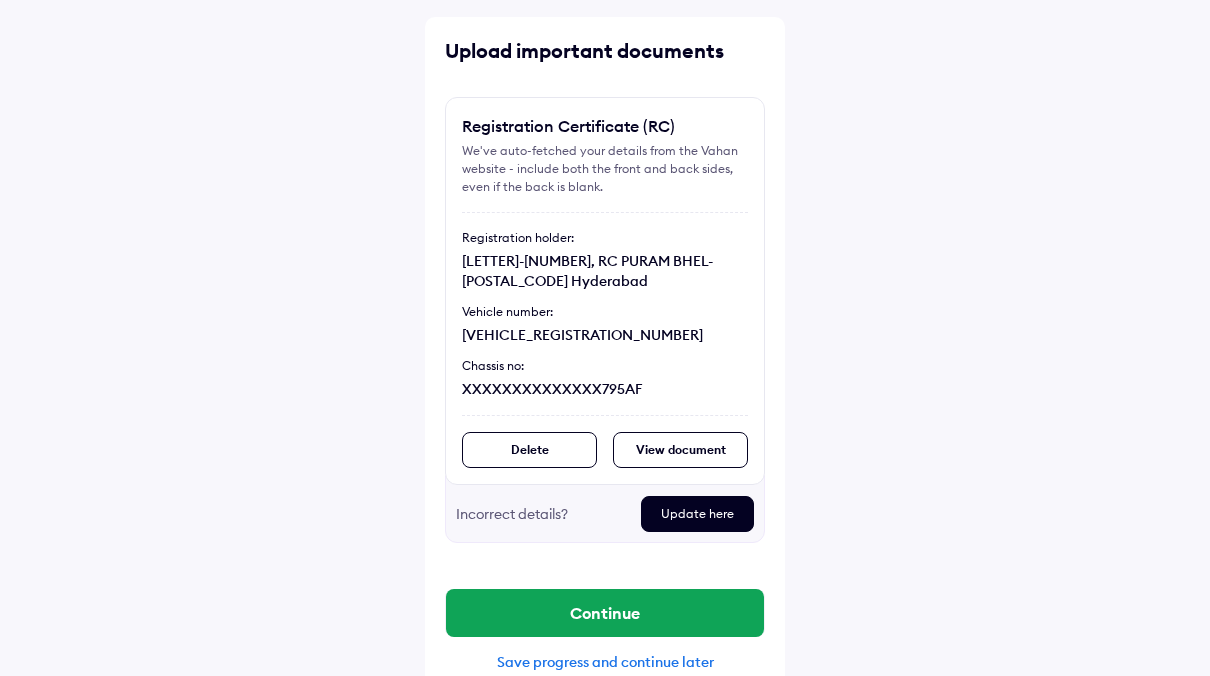 scroll, scrollTop: 78, scrollLeft: 0, axis: vertical 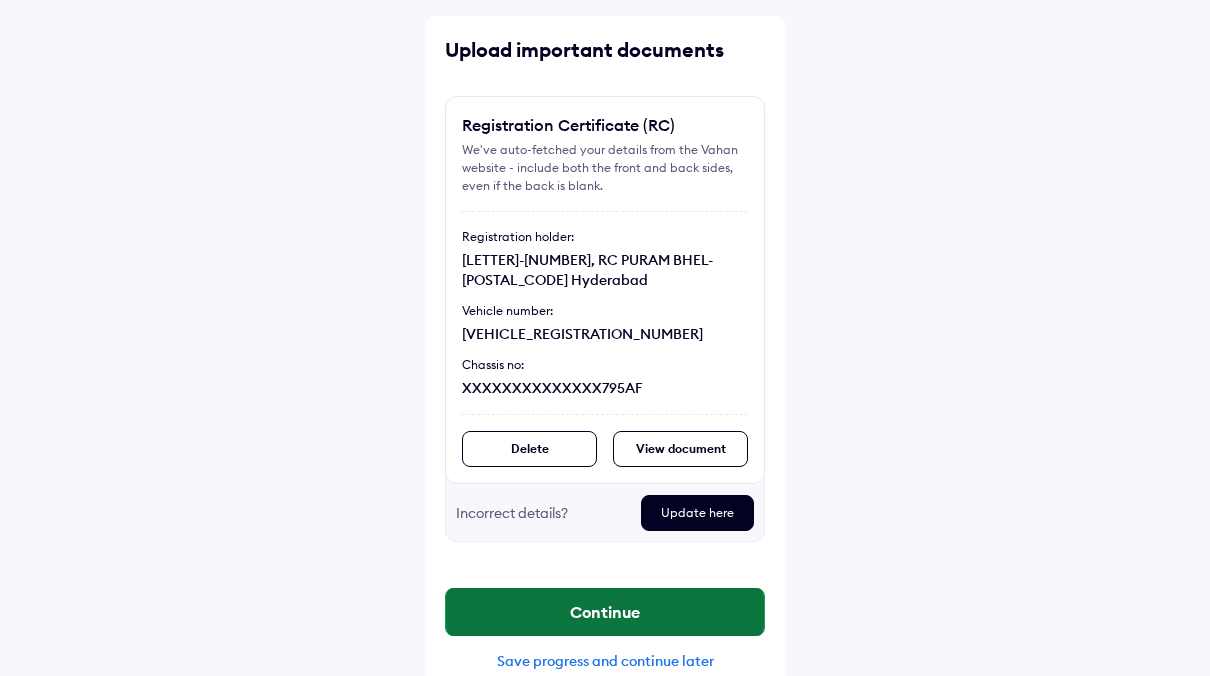 click on "Continue" at bounding box center [605, 612] 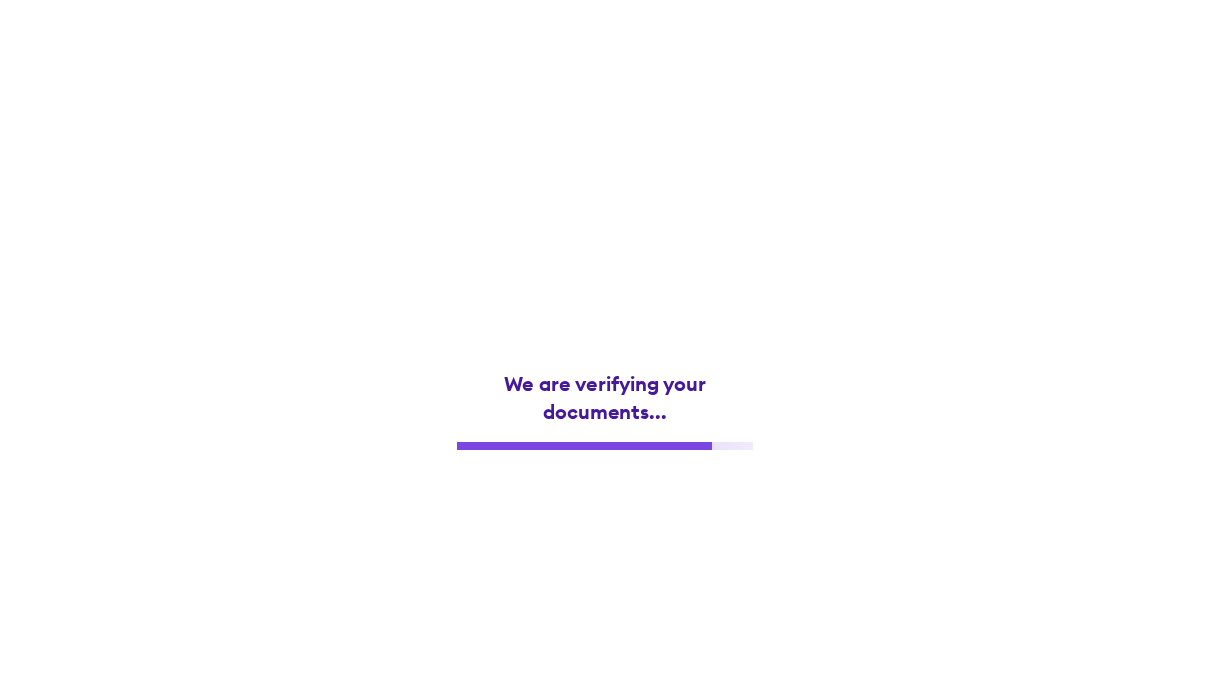 scroll, scrollTop: 0, scrollLeft: 0, axis: both 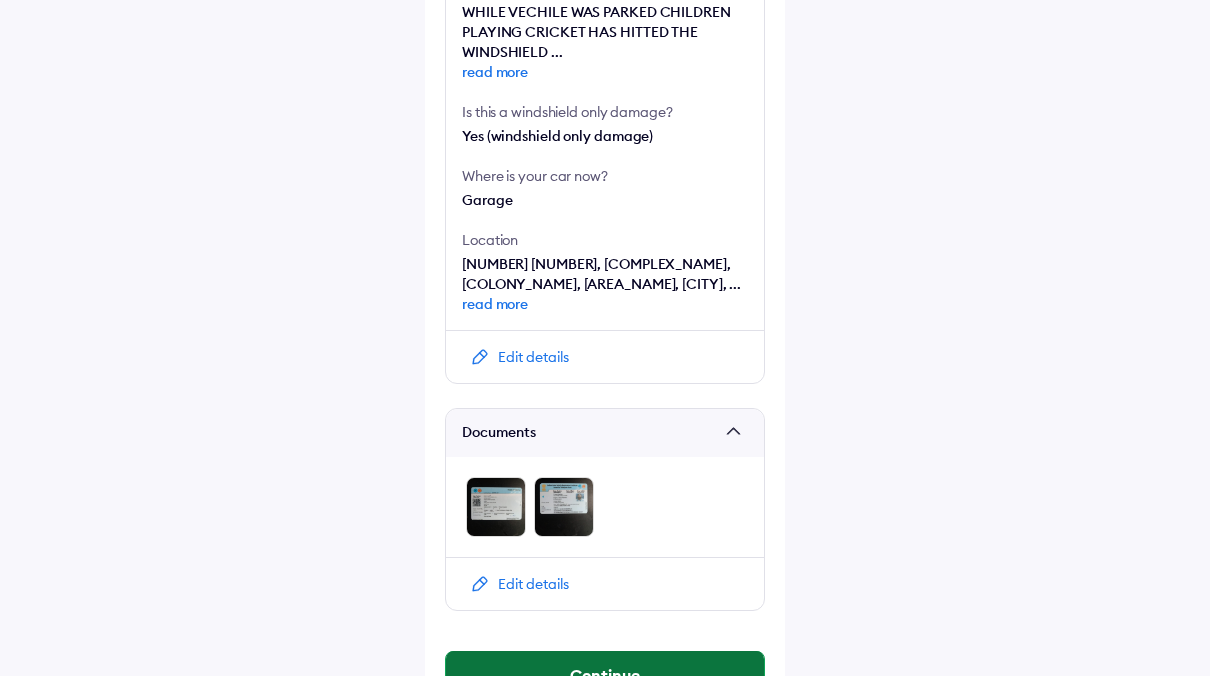 click on "Continue" at bounding box center [605, 675] 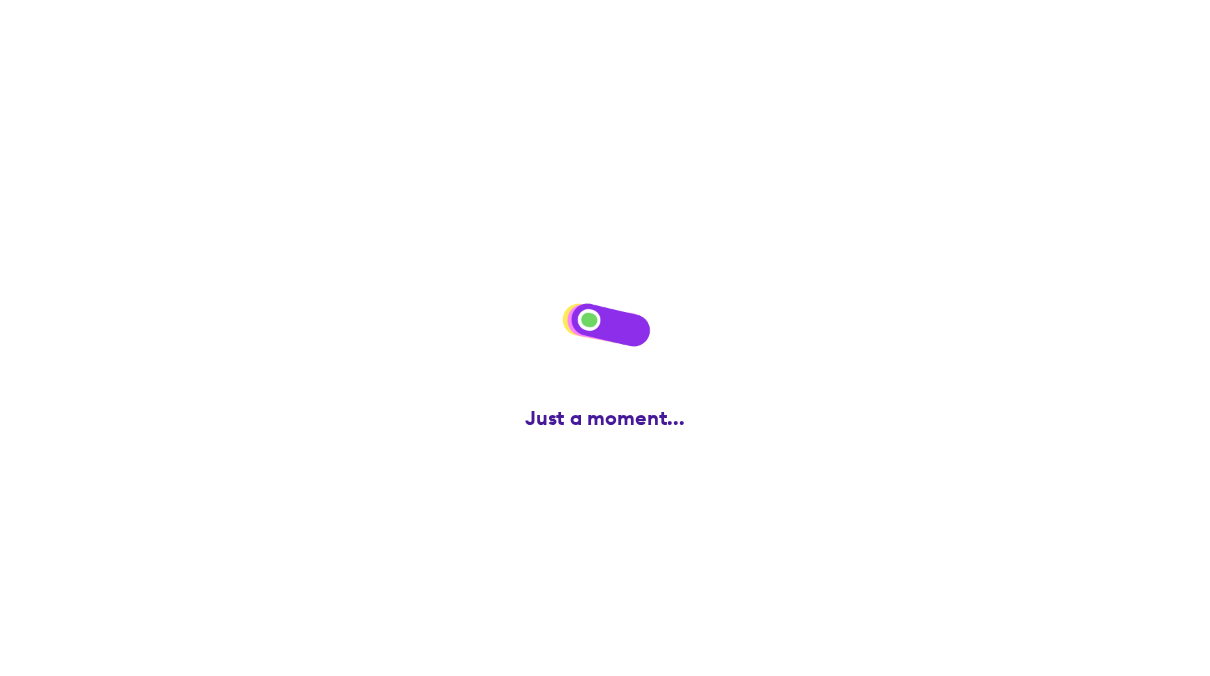 scroll, scrollTop: 0, scrollLeft: 0, axis: both 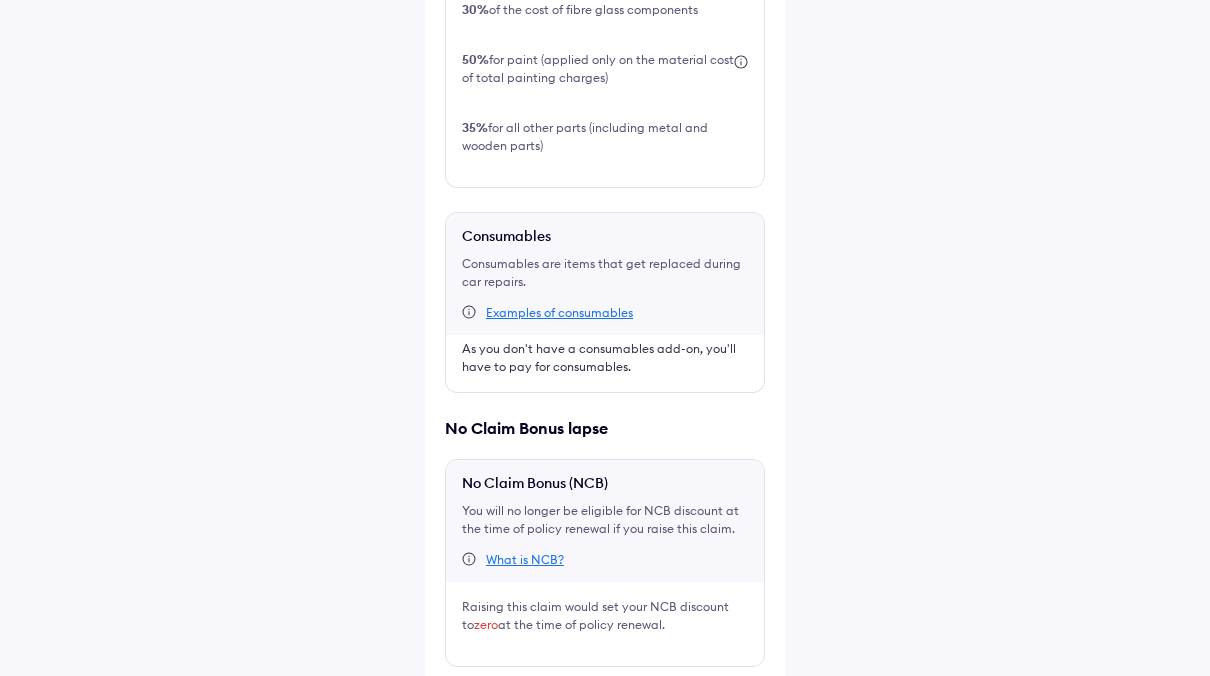click at bounding box center (453, 699) 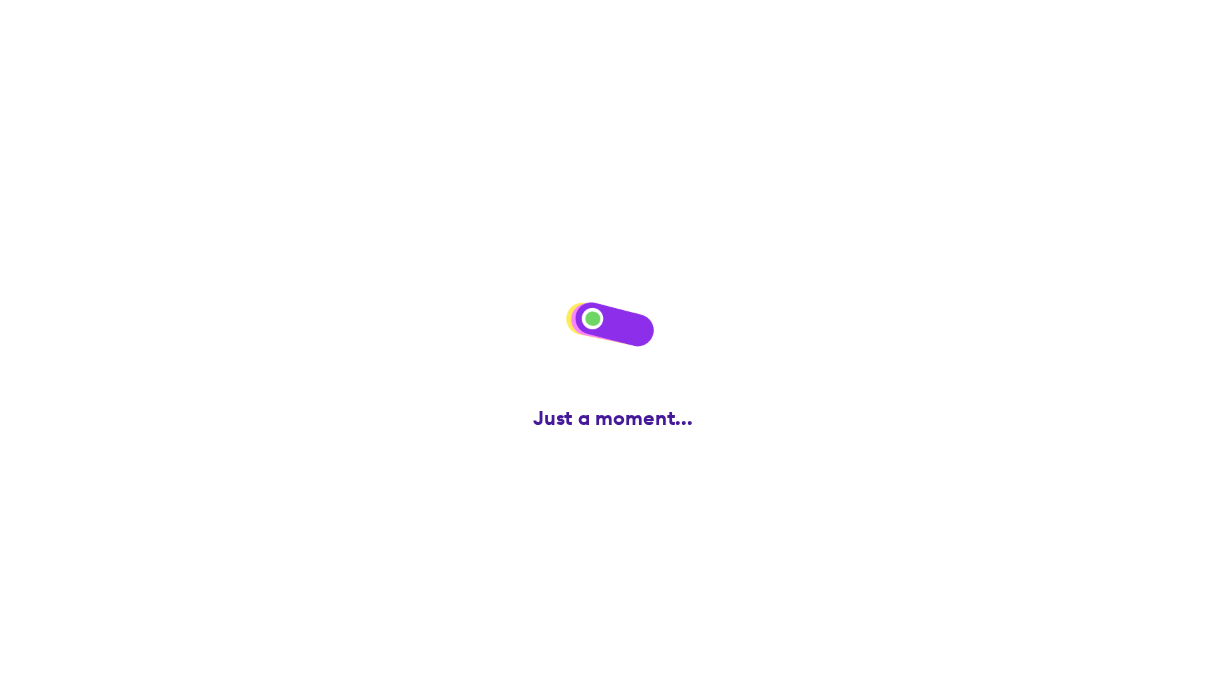 scroll, scrollTop: 0, scrollLeft: 0, axis: both 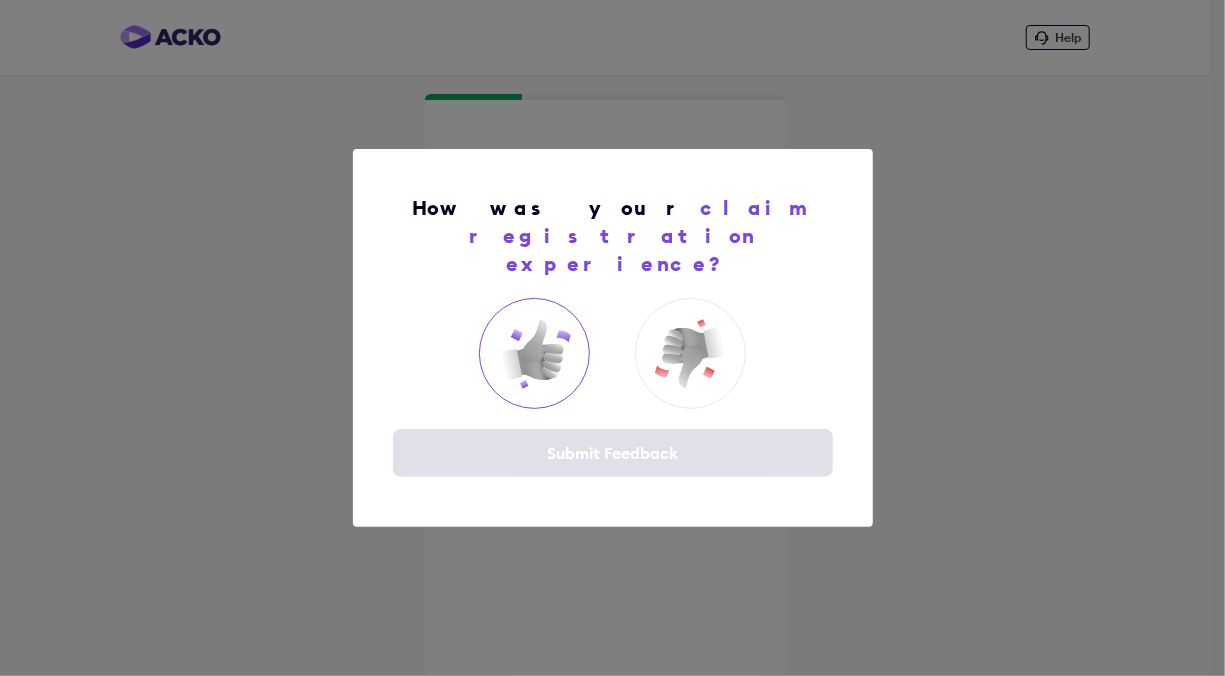click at bounding box center (535, 354) 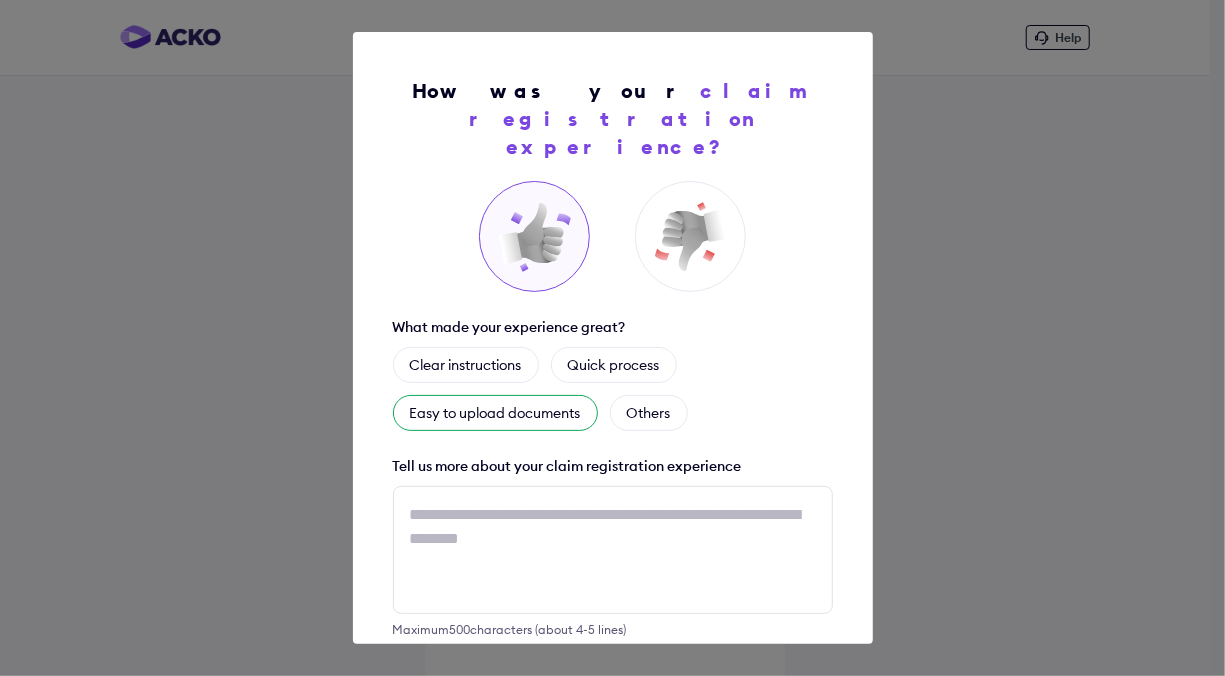 click on "Easy to upload documents" at bounding box center (495, 413) 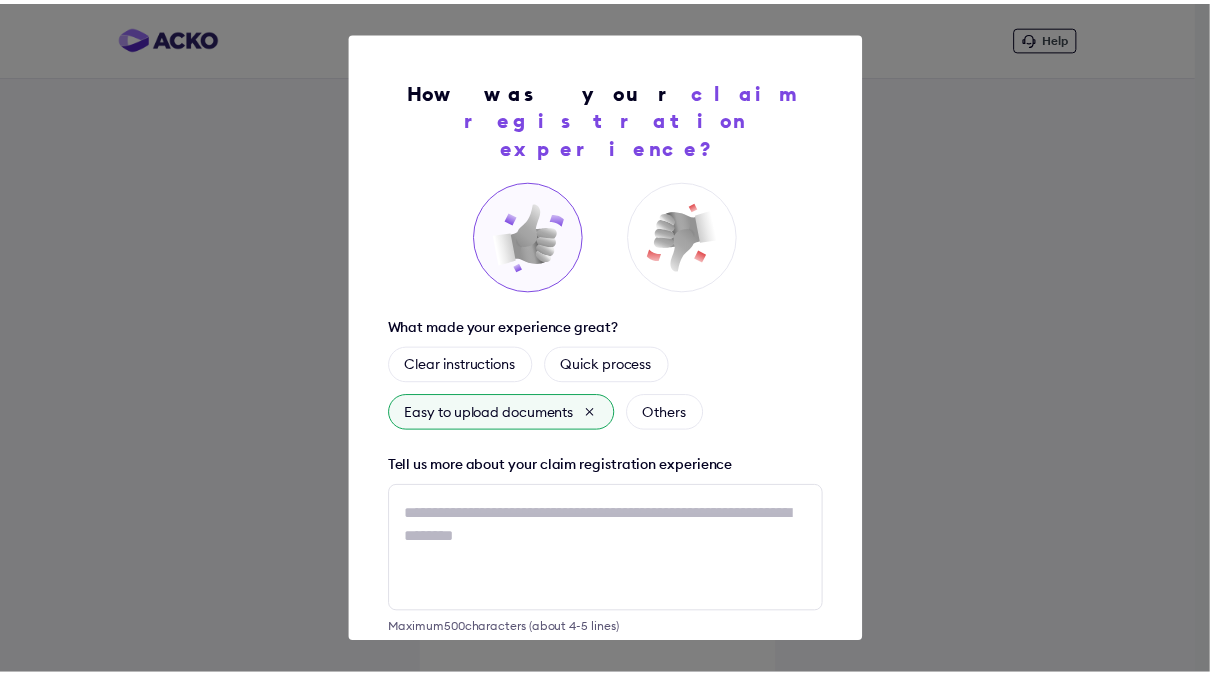 scroll, scrollTop: 82, scrollLeft: 0, axis: vertical 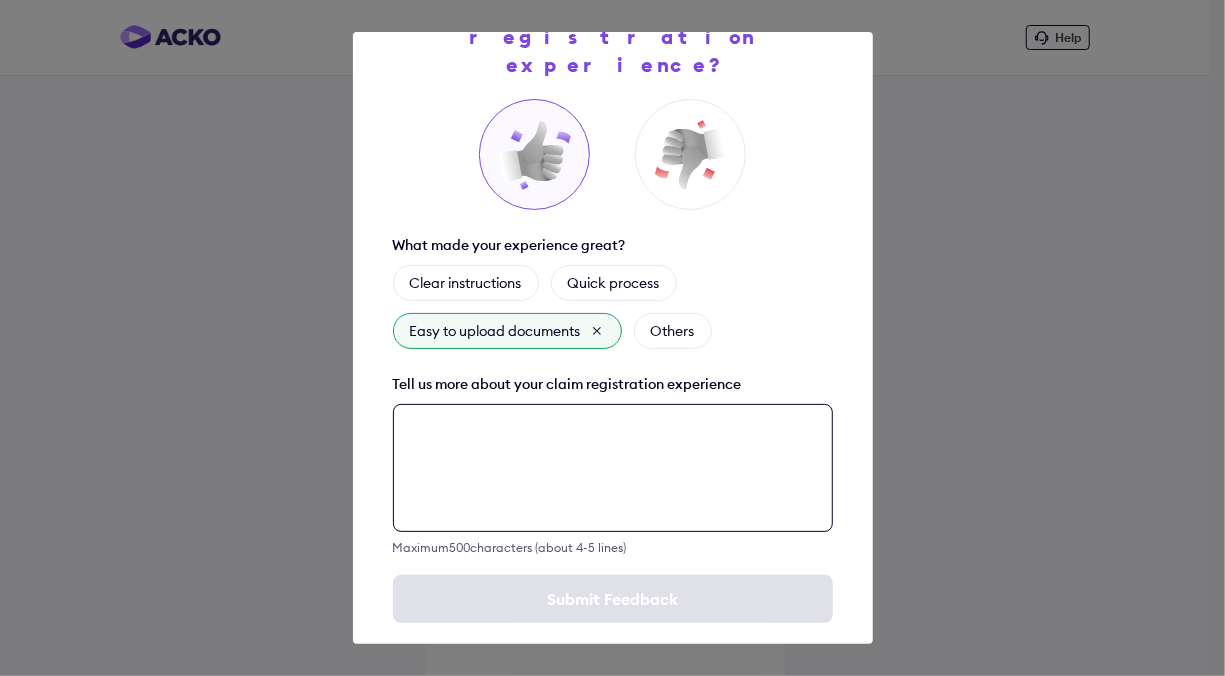 click at bounding box center [613, 468] 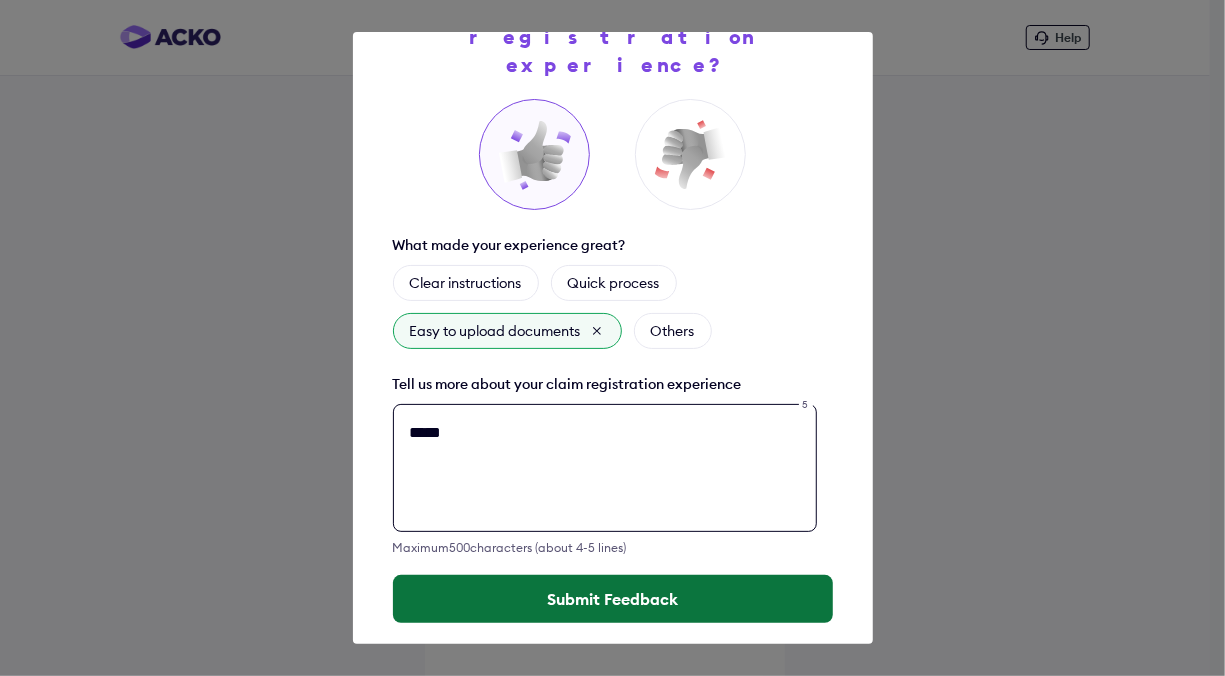 type on "*****" 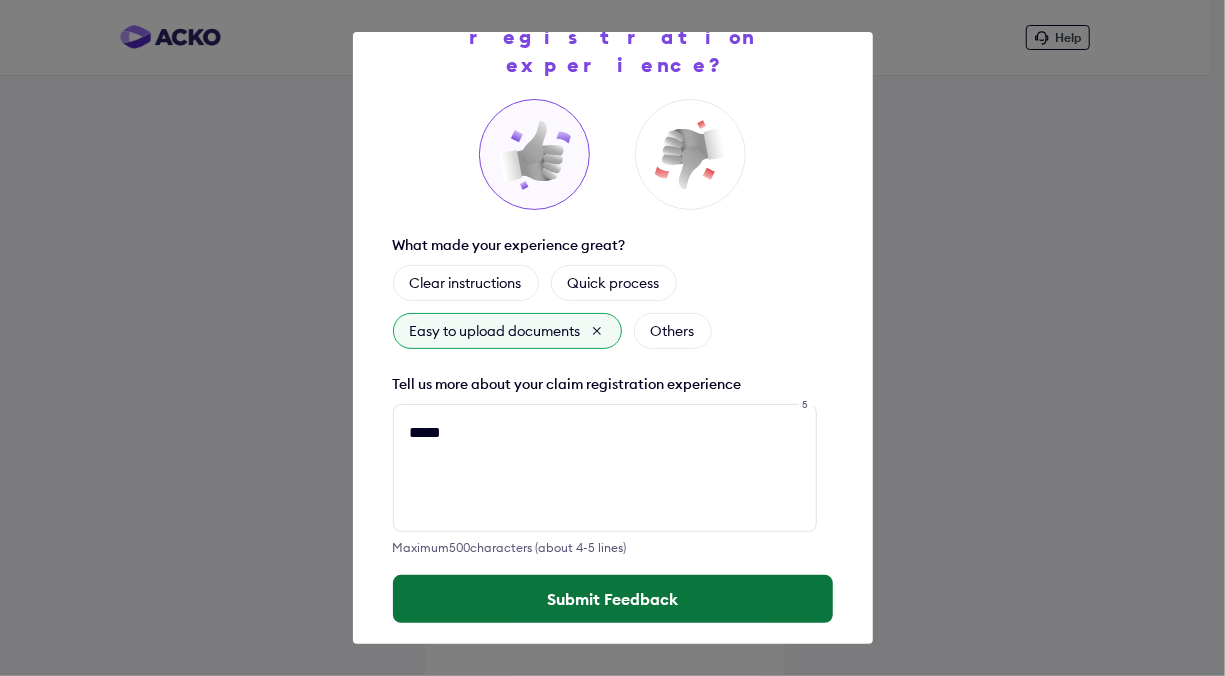 click on "Submit Feedback" at bounding box center [613, 599] 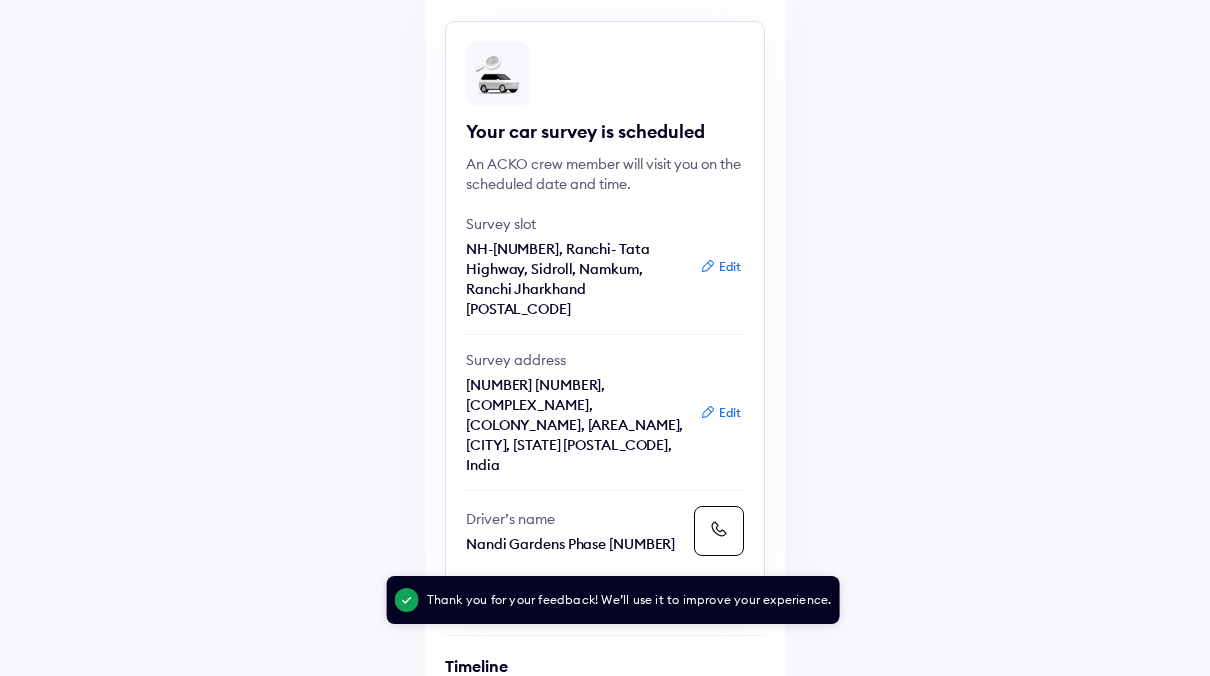 scroll, scrollTop: 166, scrollLeft: 0, axis: vertical 